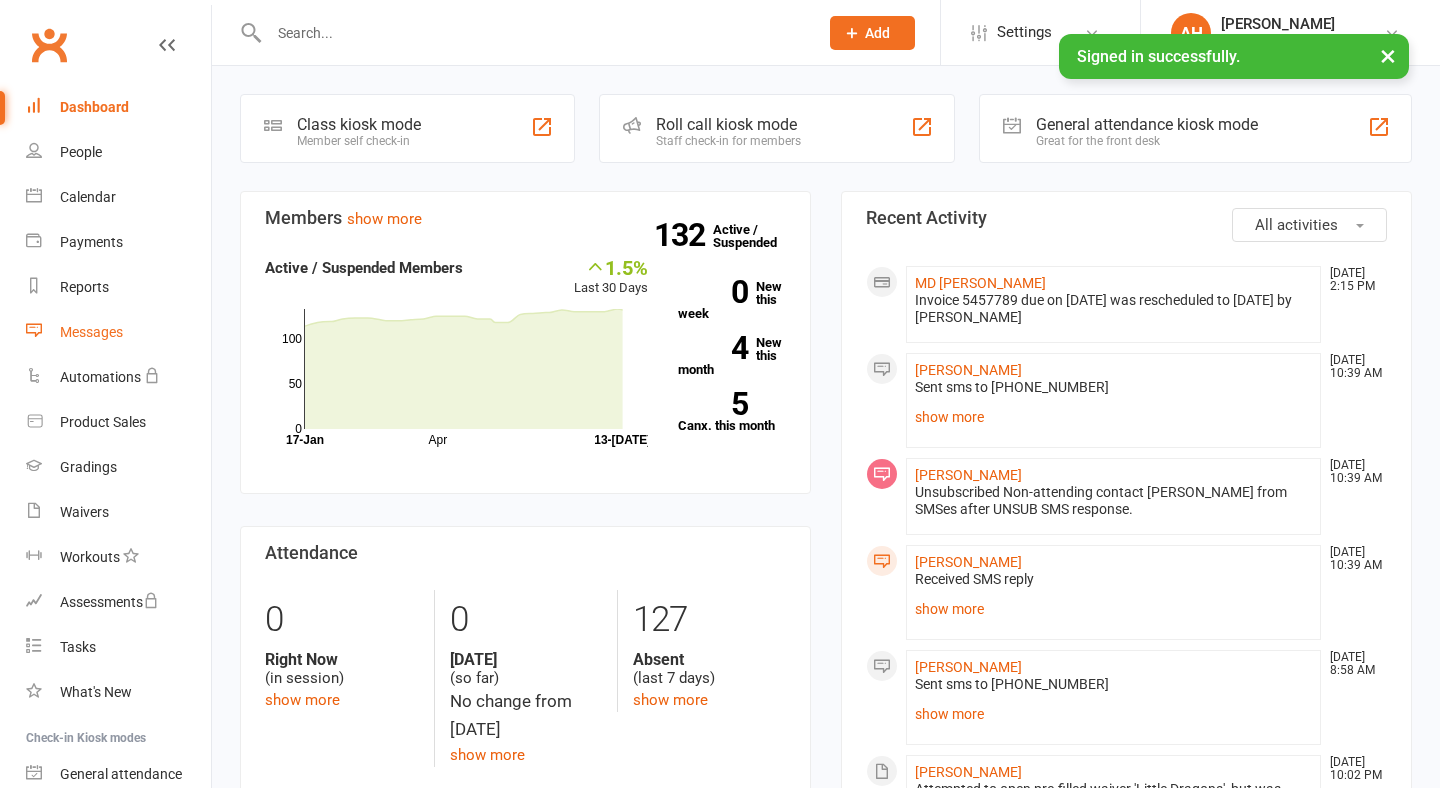 scroll, scrollTop: 0, scrollLeft: 0, axis: both 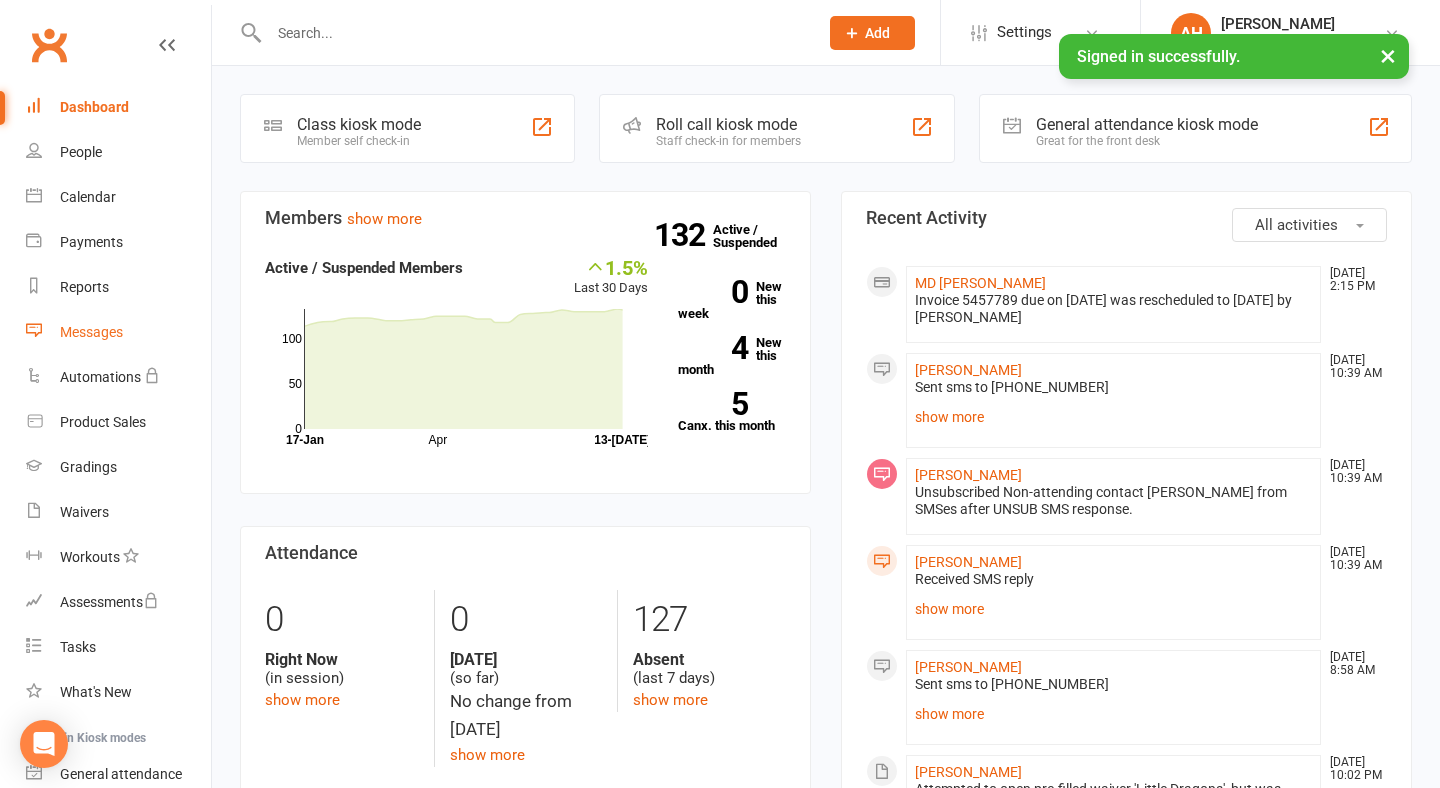 click on "Messages" at bounding box center (91, 332) 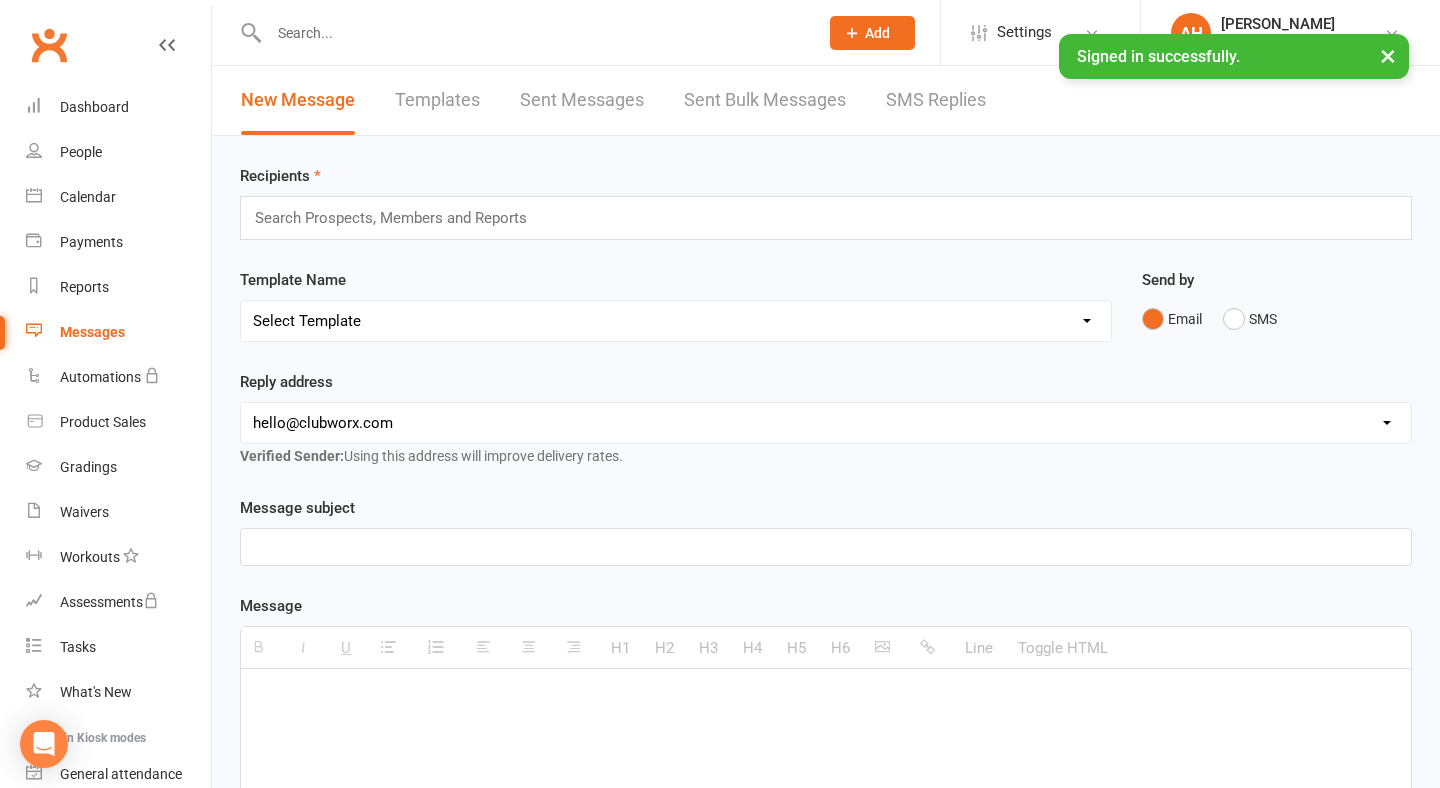 click on "SMS Replies" at bounding box center [936, 100] 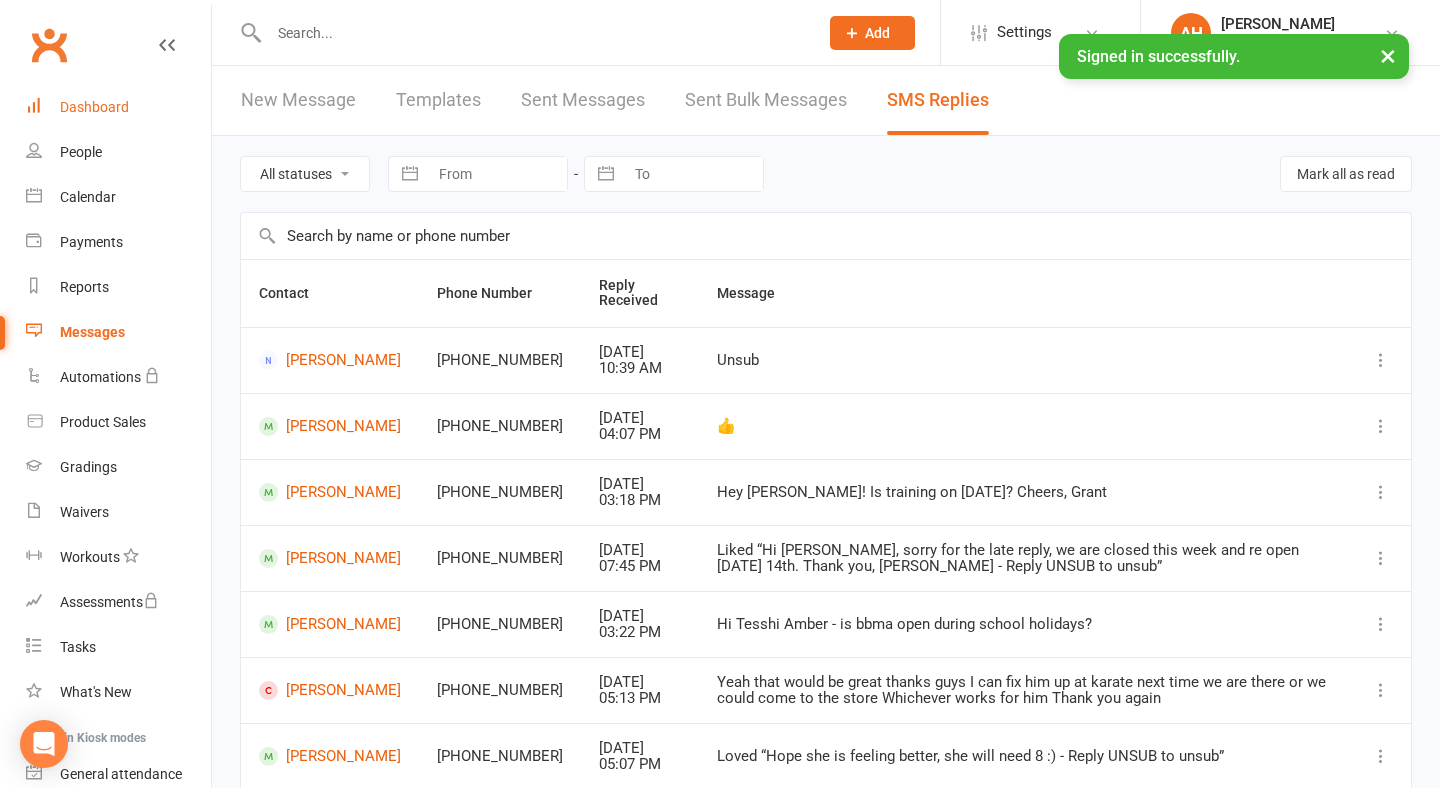 click on "Dashboard" at bounding box center [118, 107] 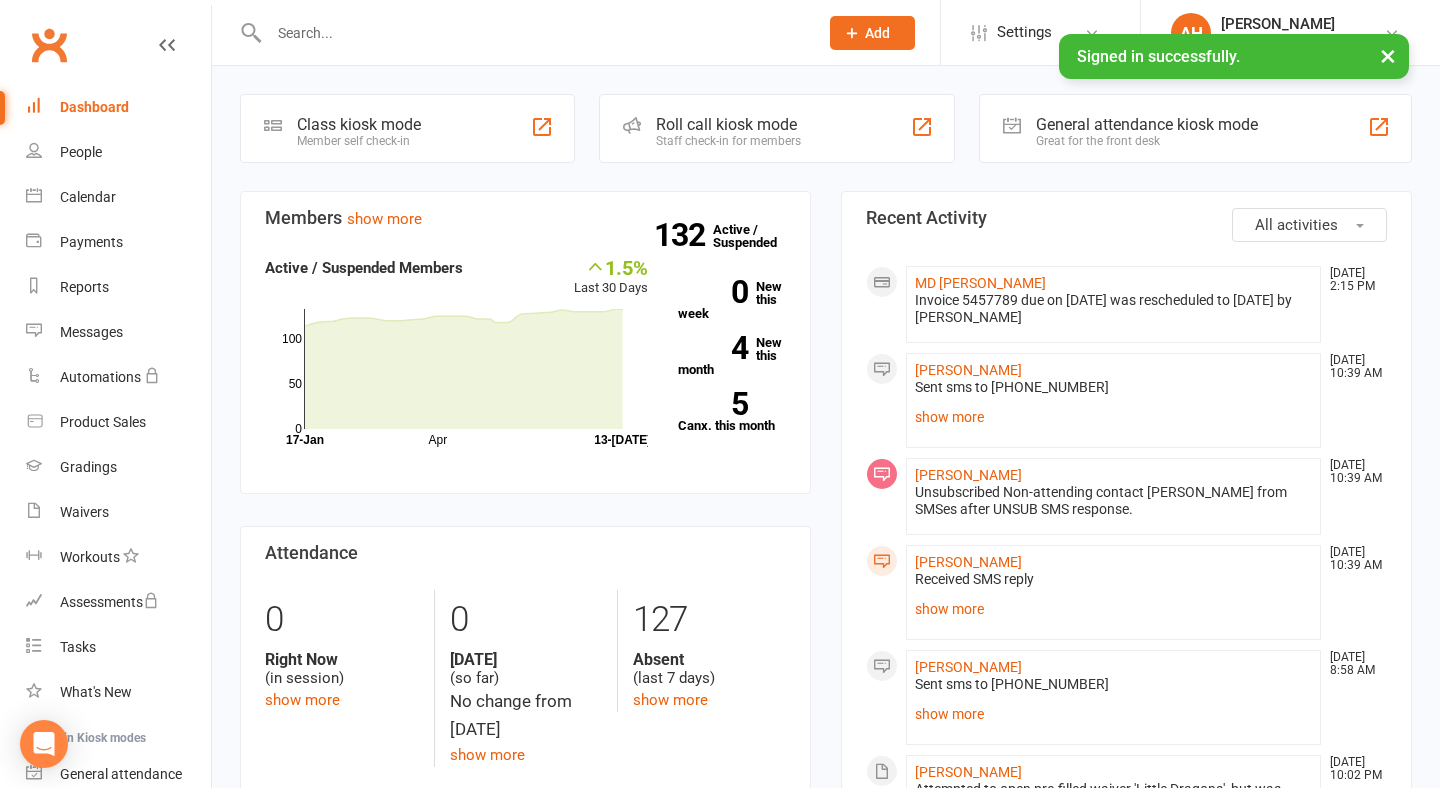 click at bounding box center (533, 33) 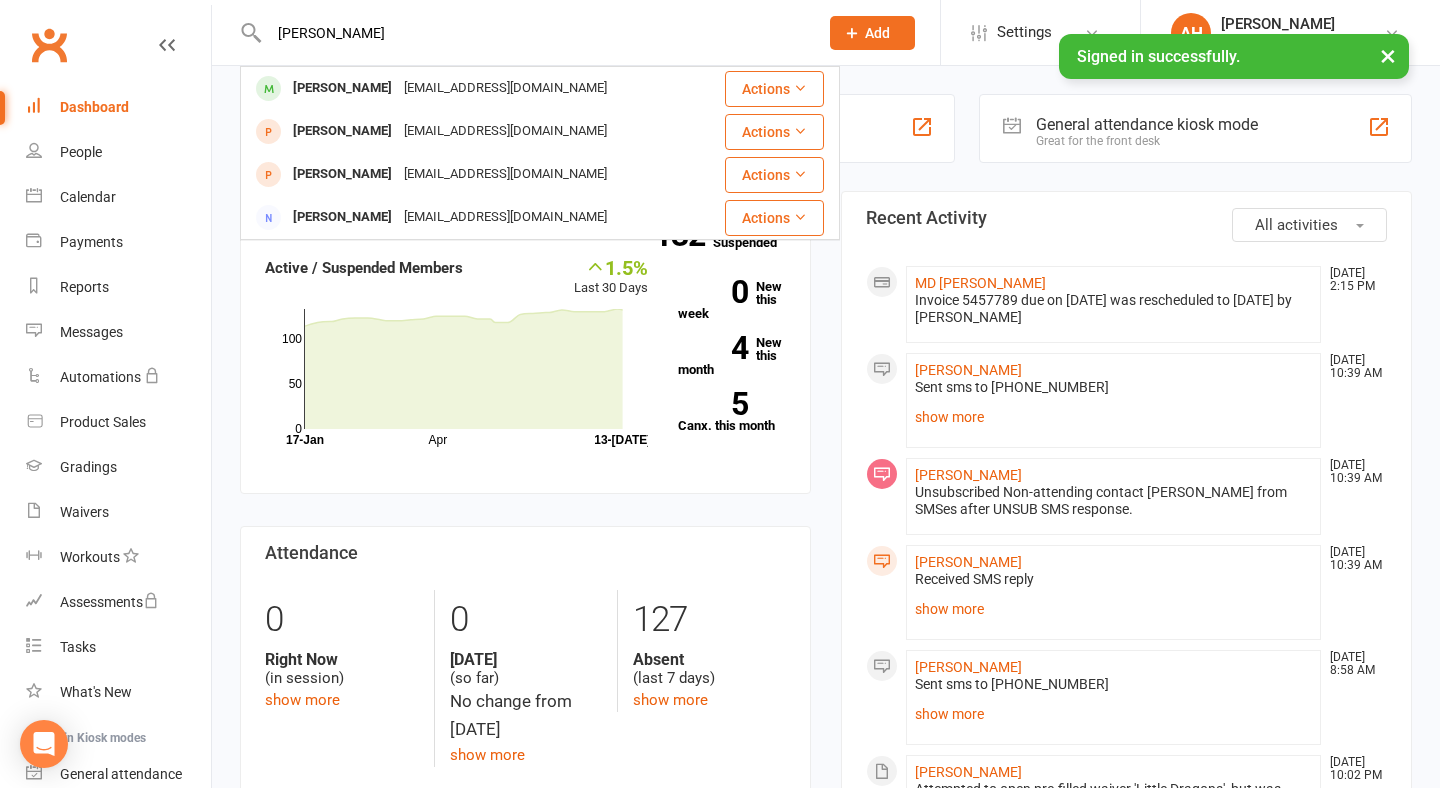 type on "[PERSON_NAME]" 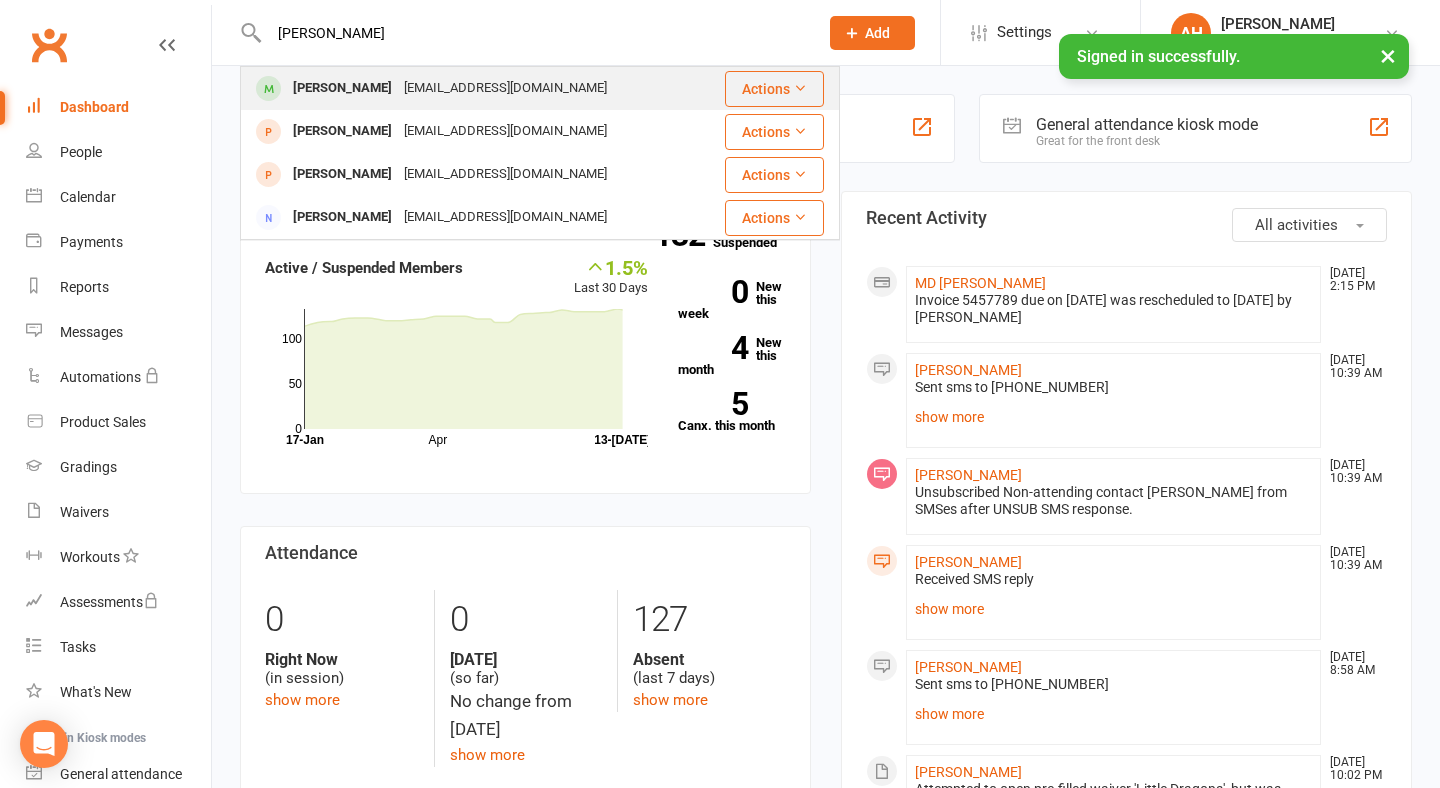 drag, startPoint x: 338, startPoint y: 65, endPoint x: 340, endPoint y: 93, distance: 28.071337 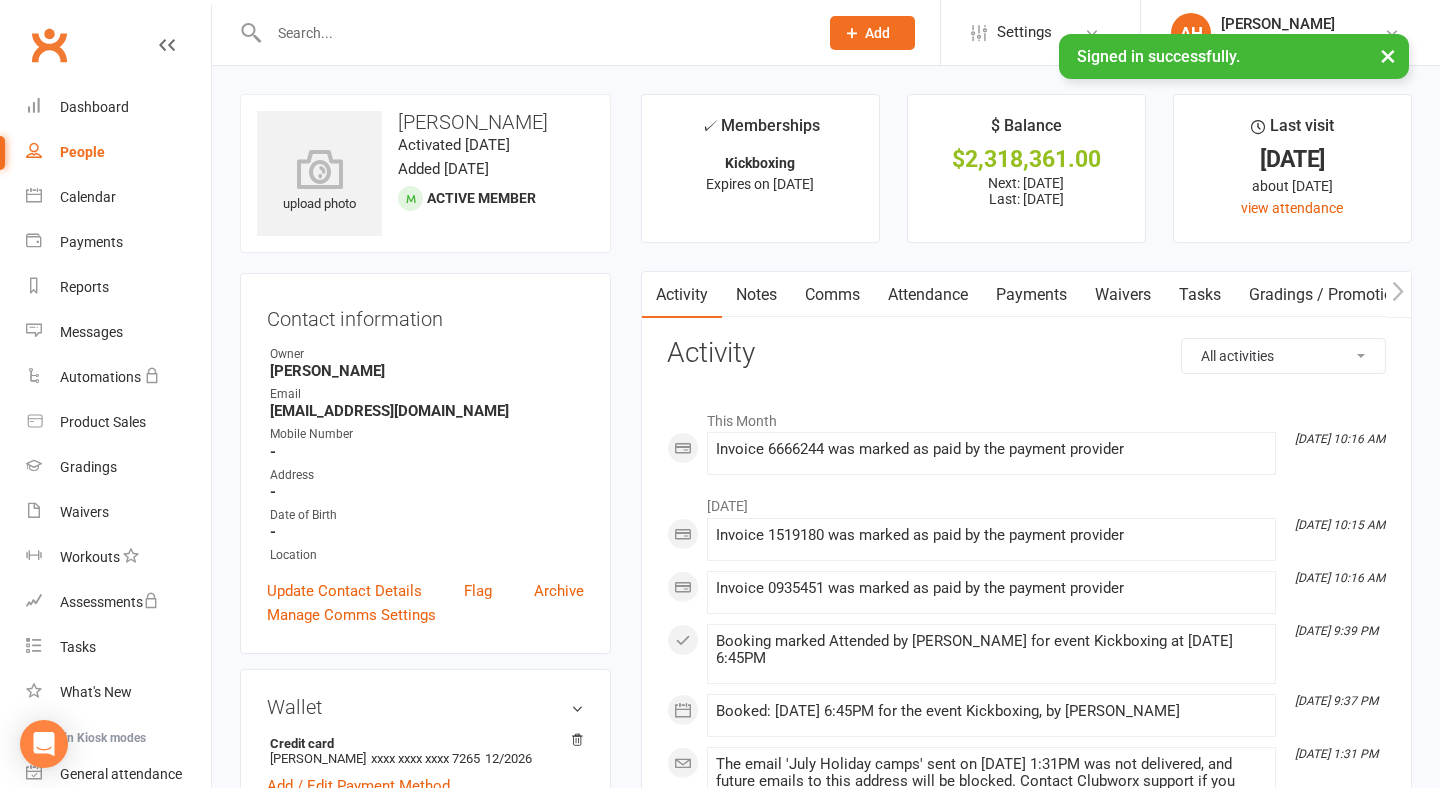 scroll, scrollTop: 0, scrollLeft: 0, axis: both 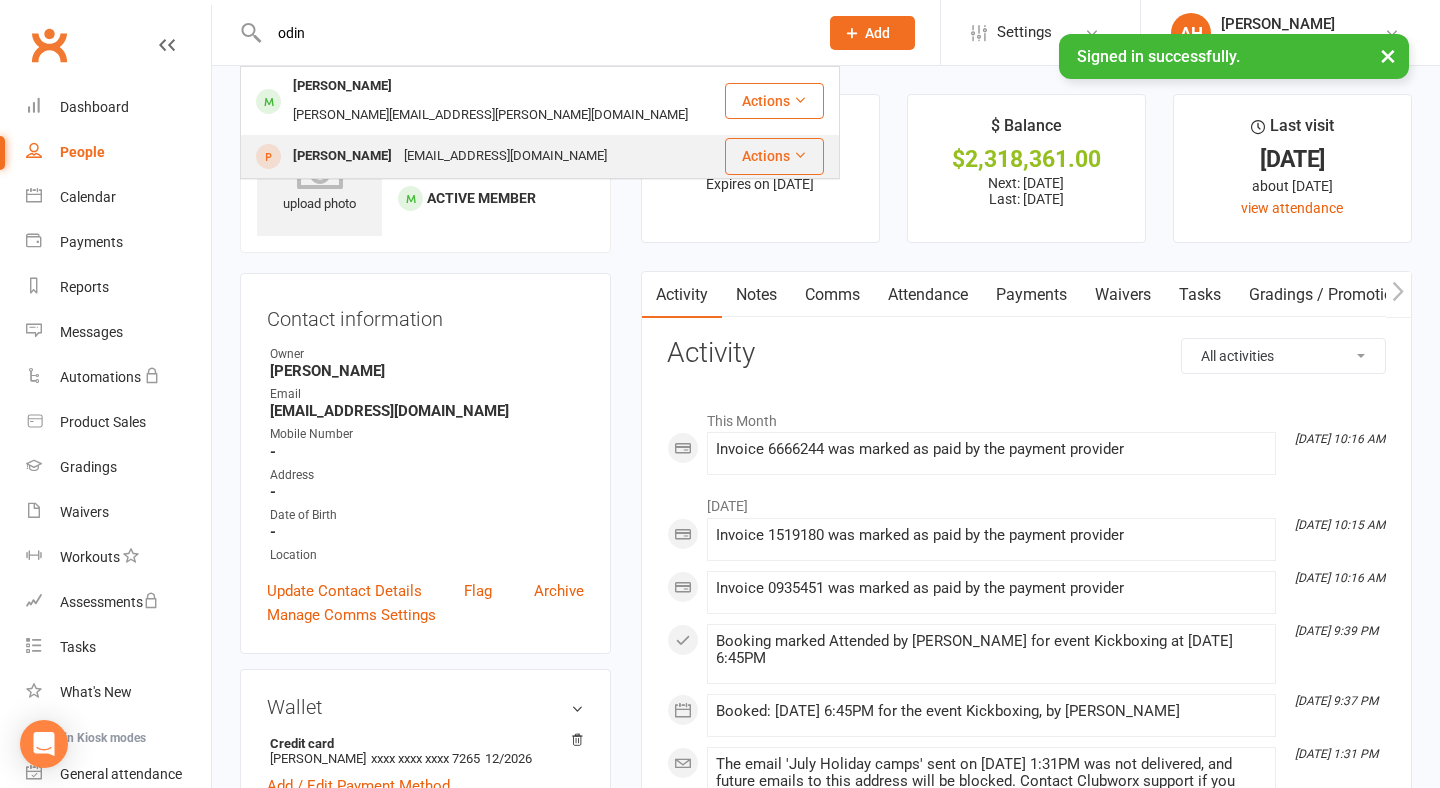type on "odin" 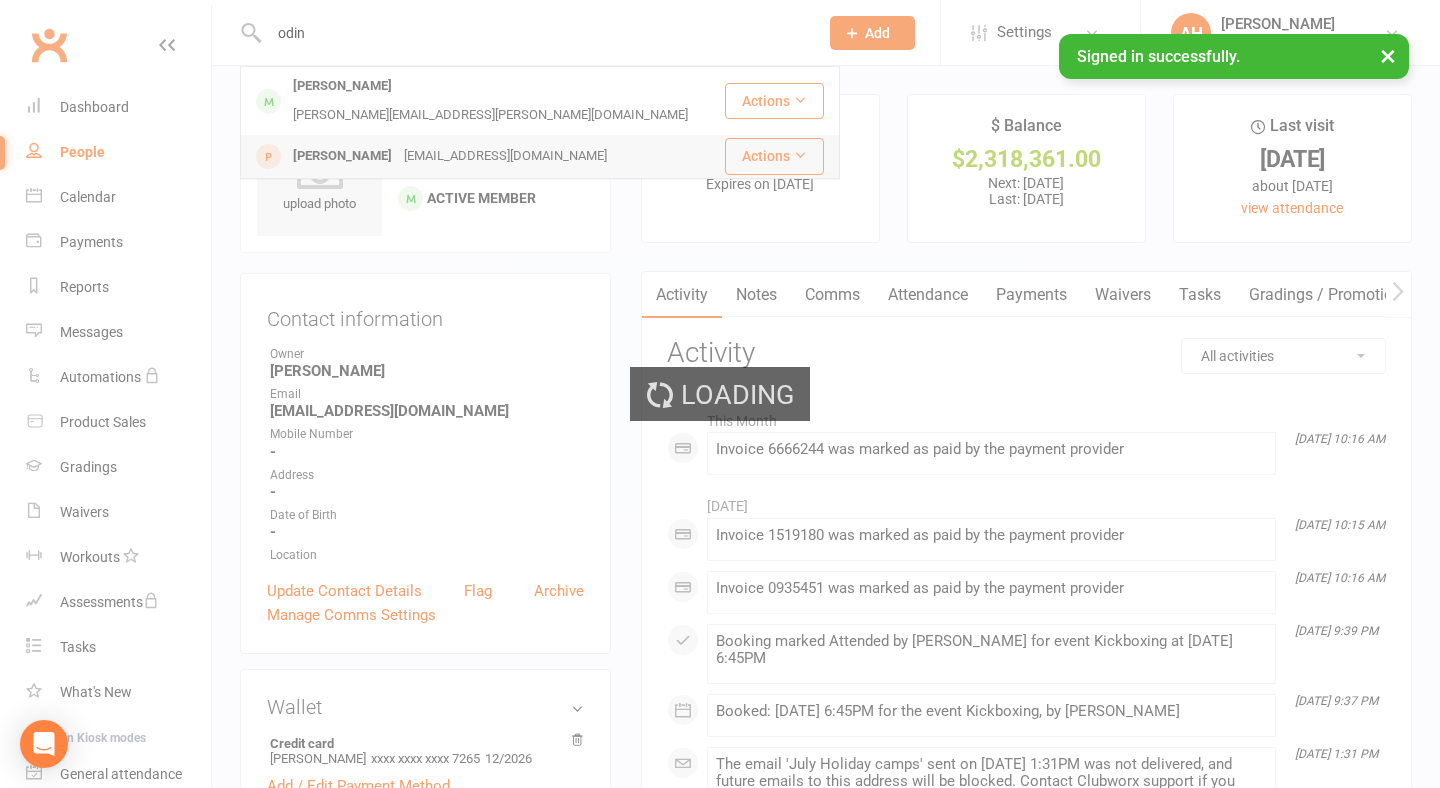 type 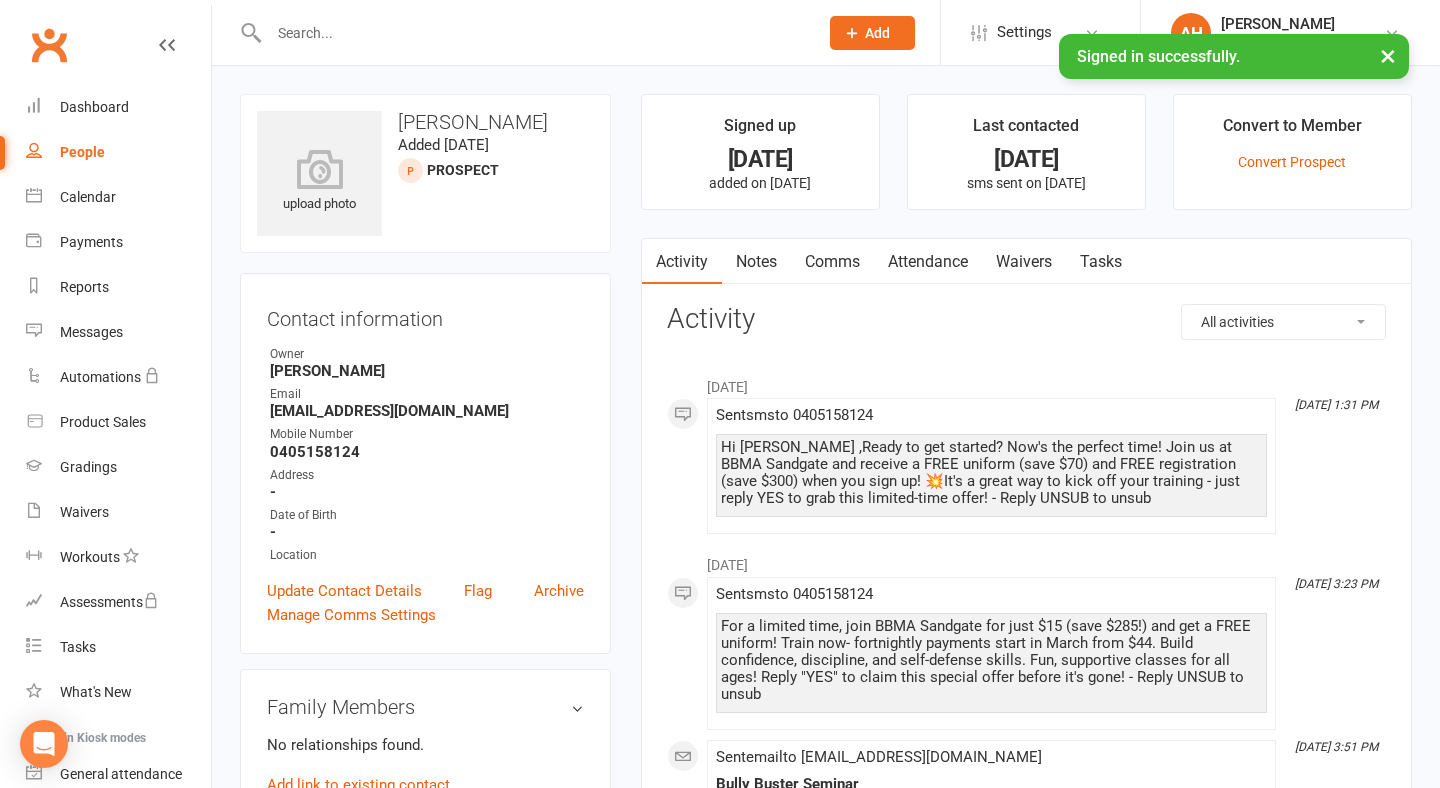 click on "Comms" at bounding box center [832, 262] 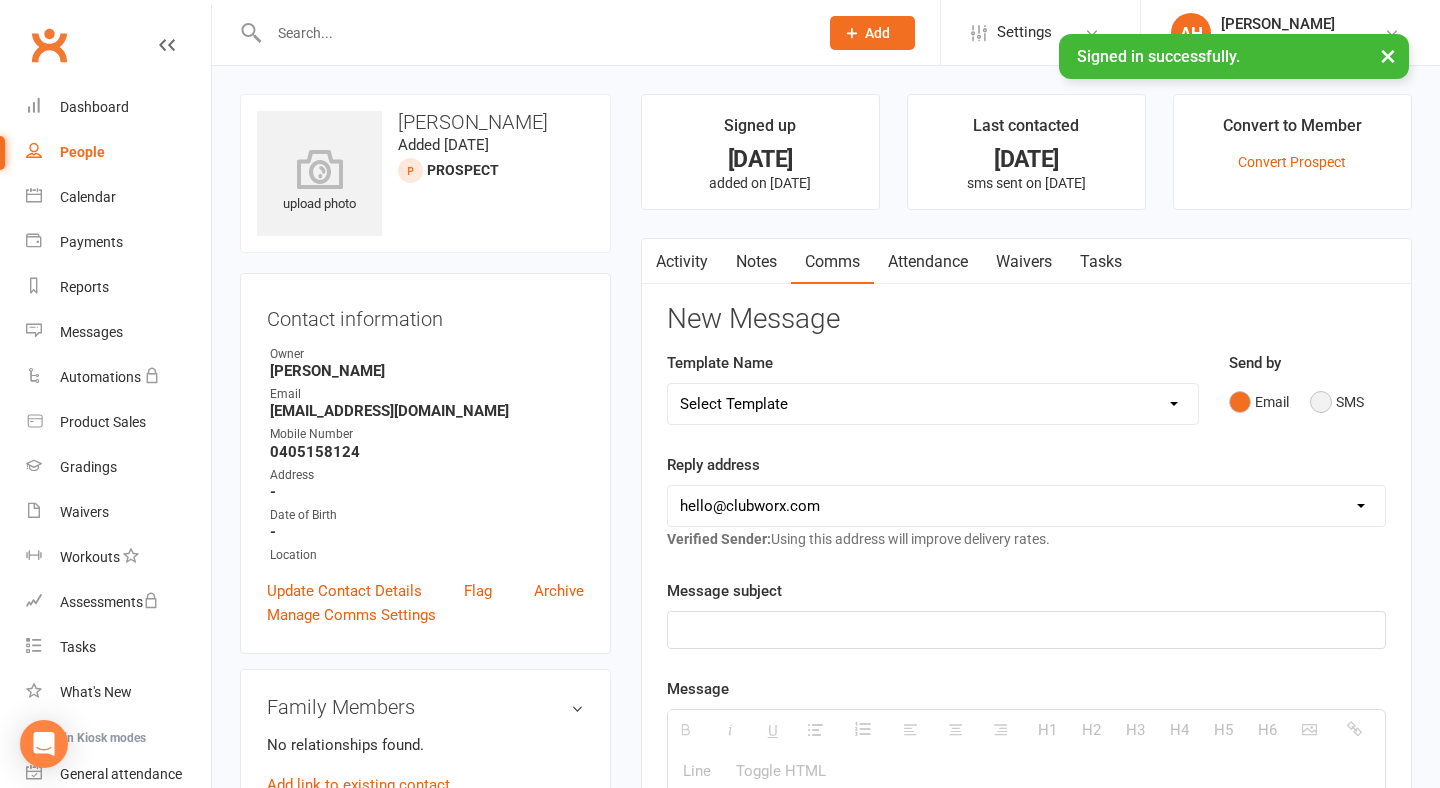 click on "SMS" at bounding box center [1337, 402] 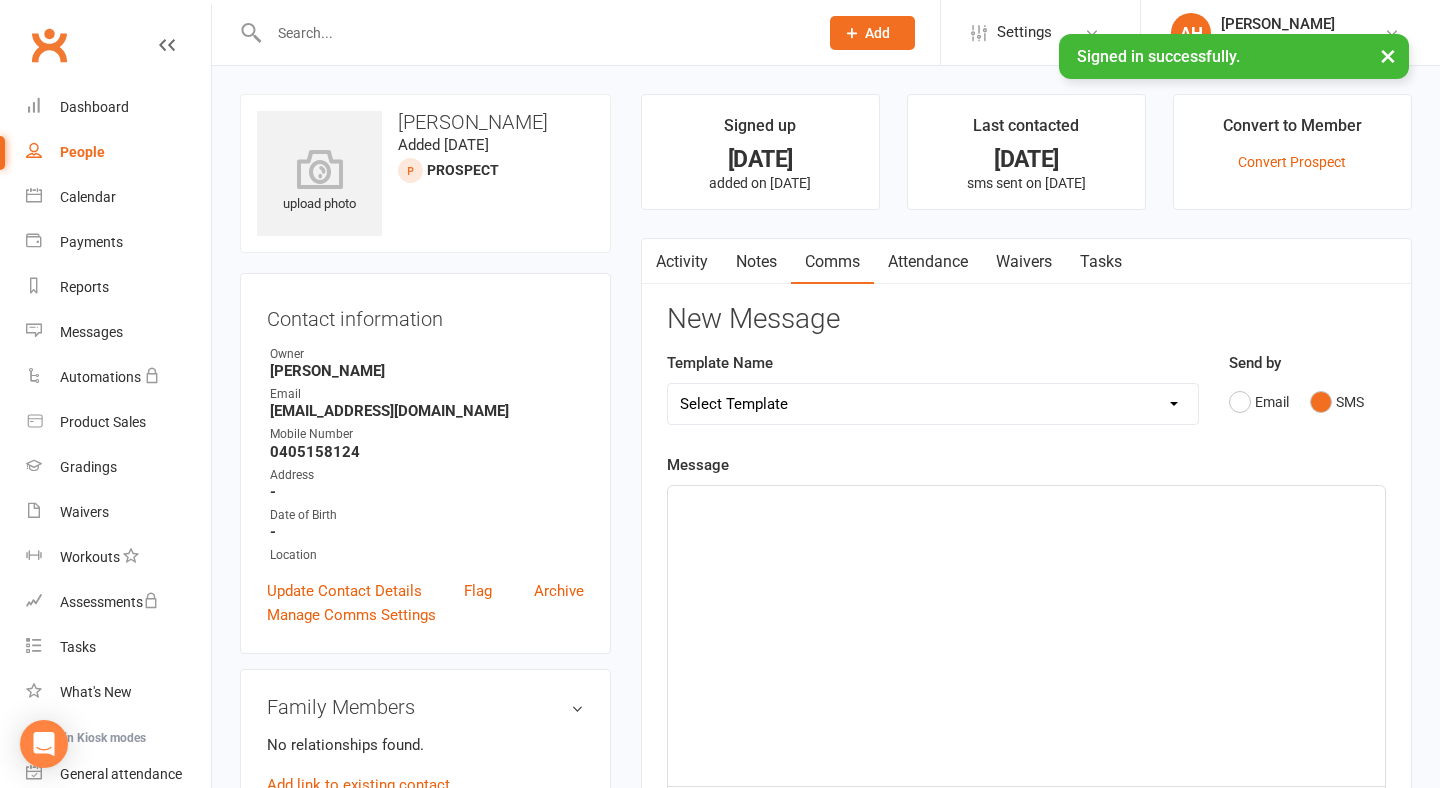 click at bounding box center [1026, 636] 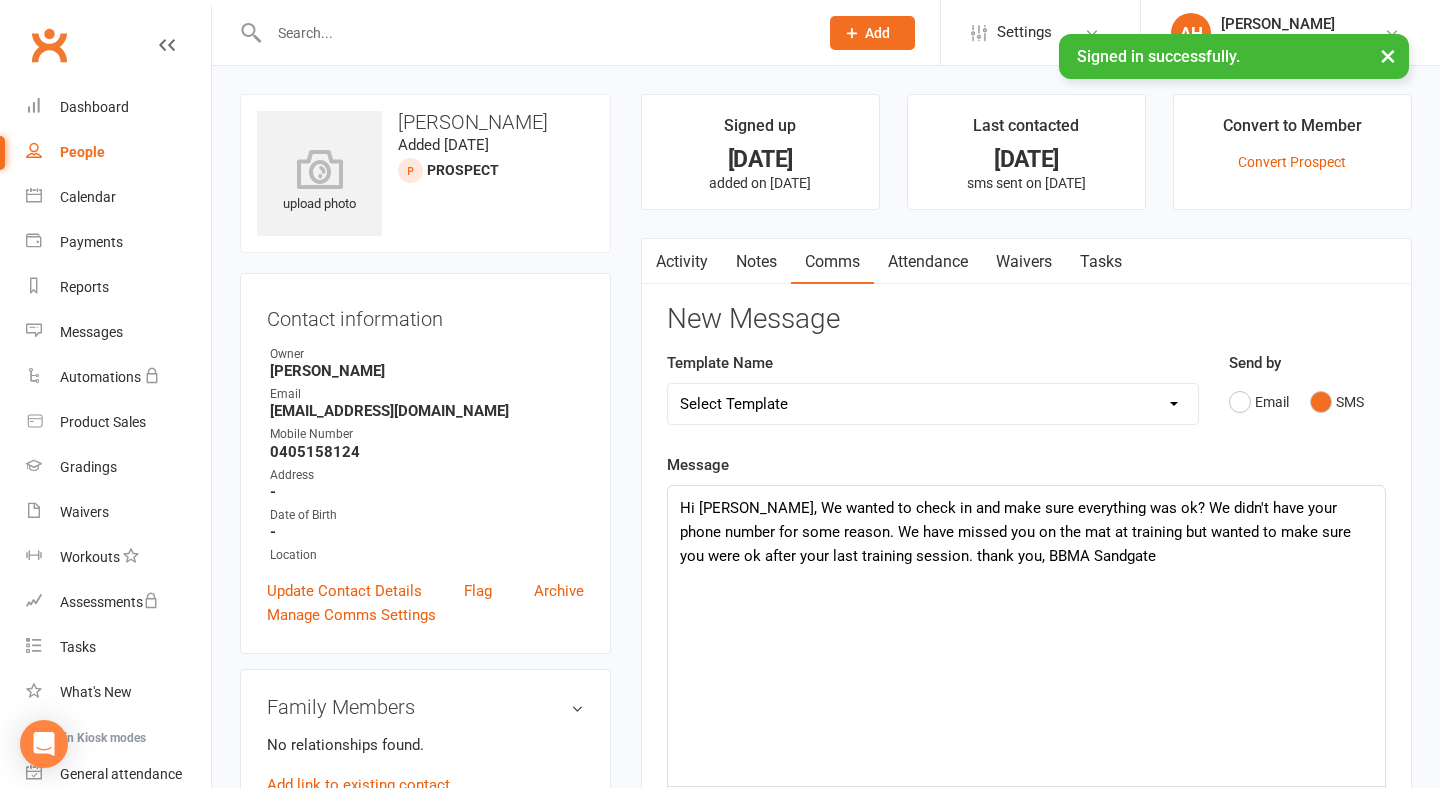 click on "Hi [PERSON_NAME], We wanted to check in and make sure everything was ok? We didn't have your phone number for some reason. We have missed you on the mat at training but wanted to make sure you were ok after your last training session. thank you, BBMA Sandgate" at bounding box center (1026, 532) 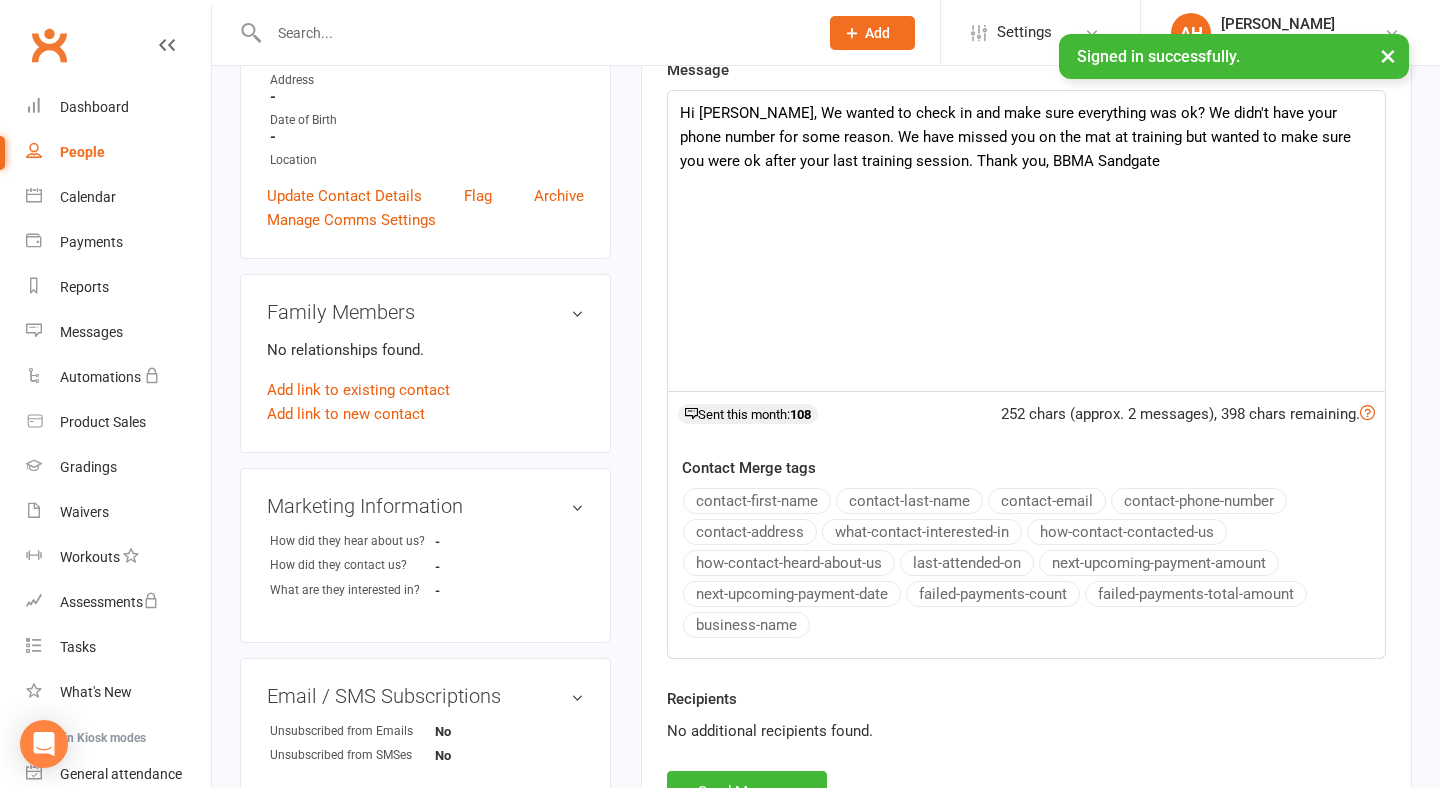 scroll, scrollTop: 467, scrollLeft: 0, axis: vertical 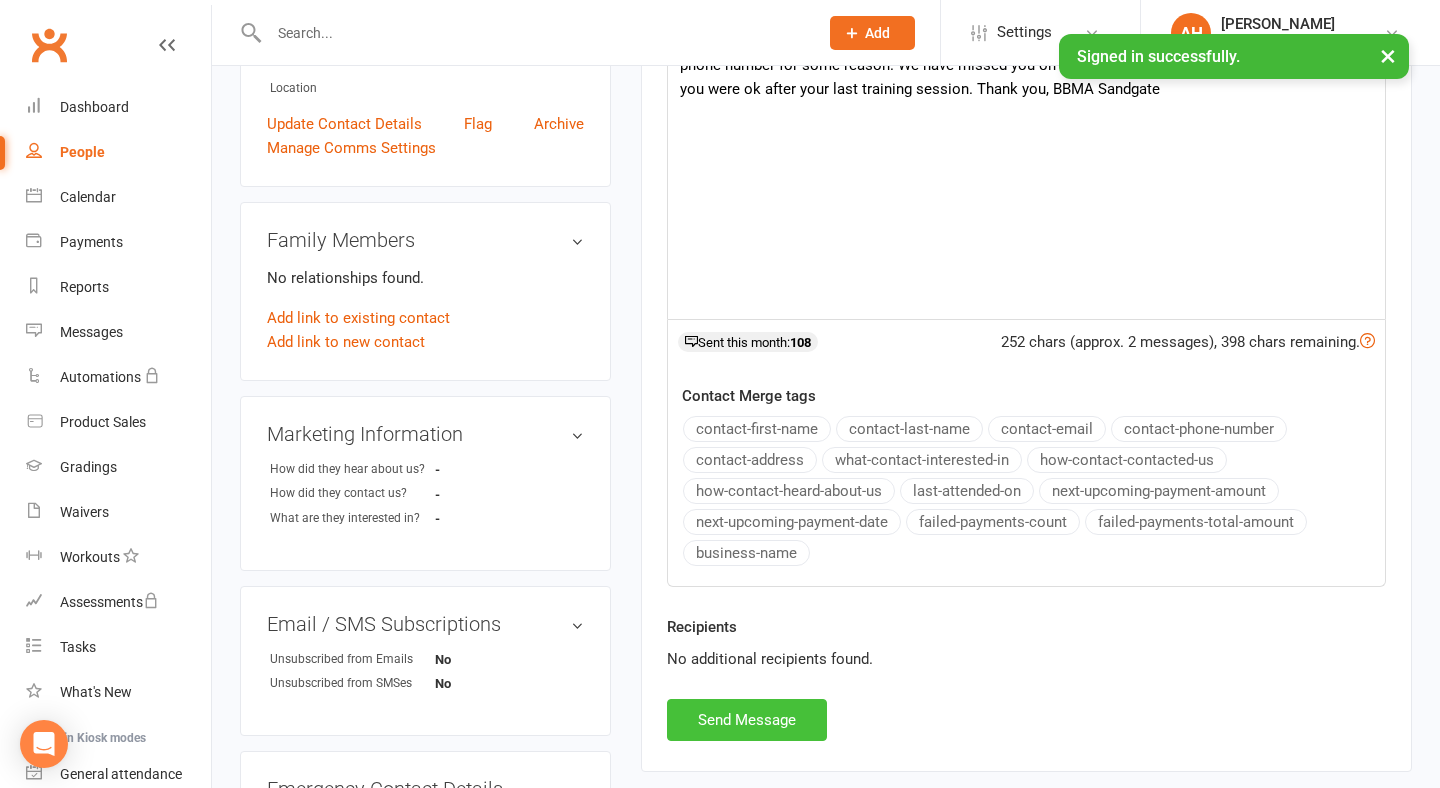 click on "Send Message" at bounding box center [747, 720] 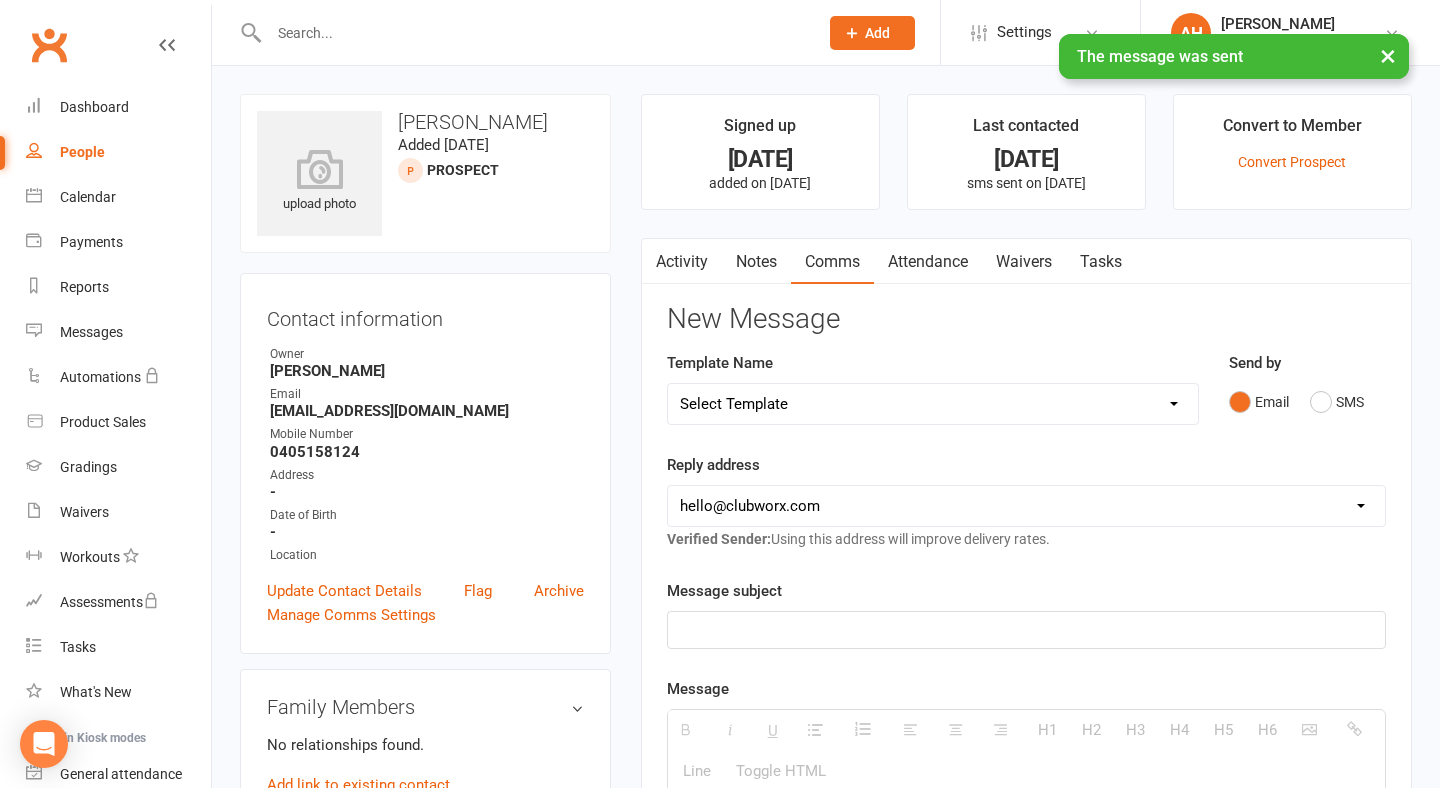 scroll, scrollTop: 0, scrollLeft: 0, axis: both 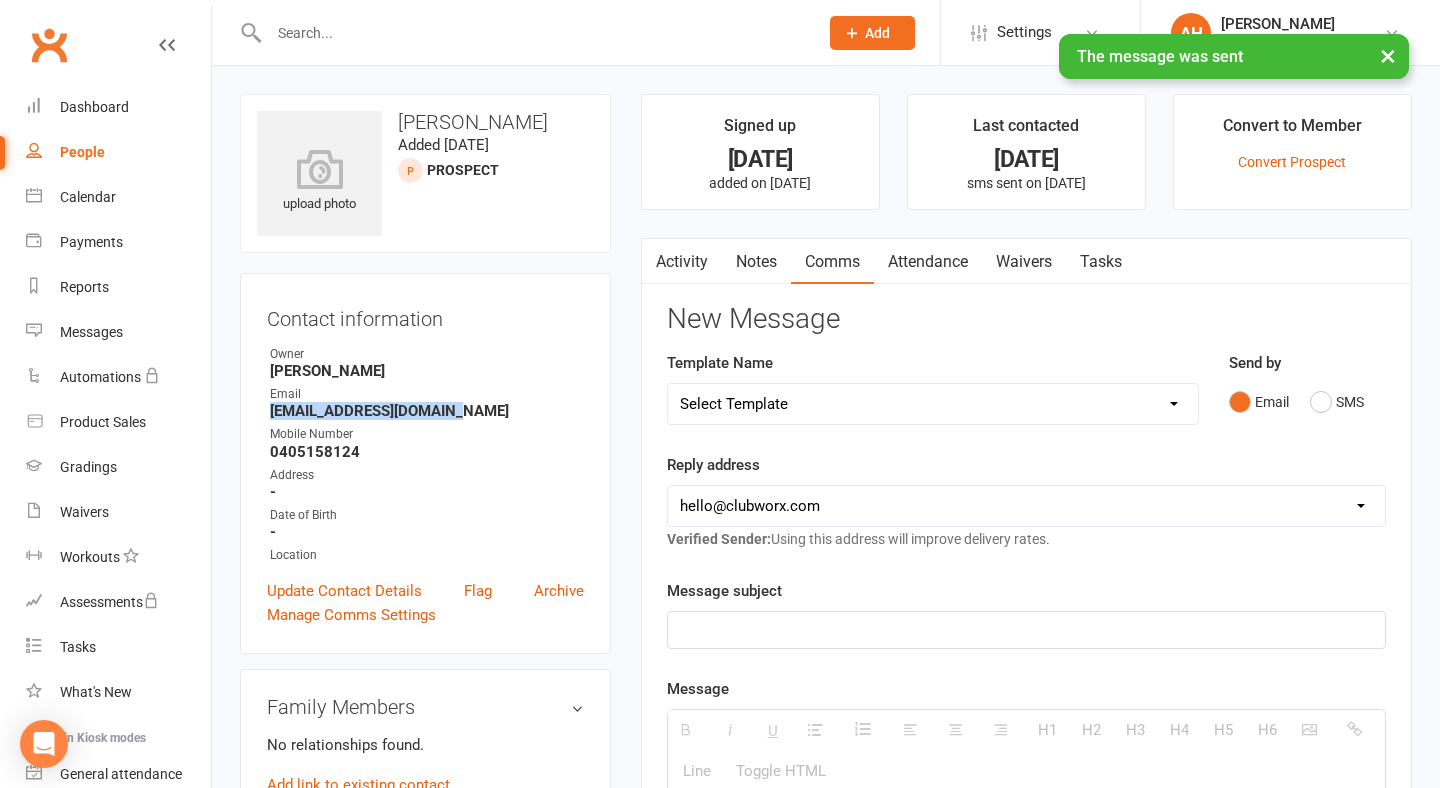 drag, startPoint x: 465, startPoint y: 419, endPoint x: 270, endPoint y: 418, distance: 195.00256 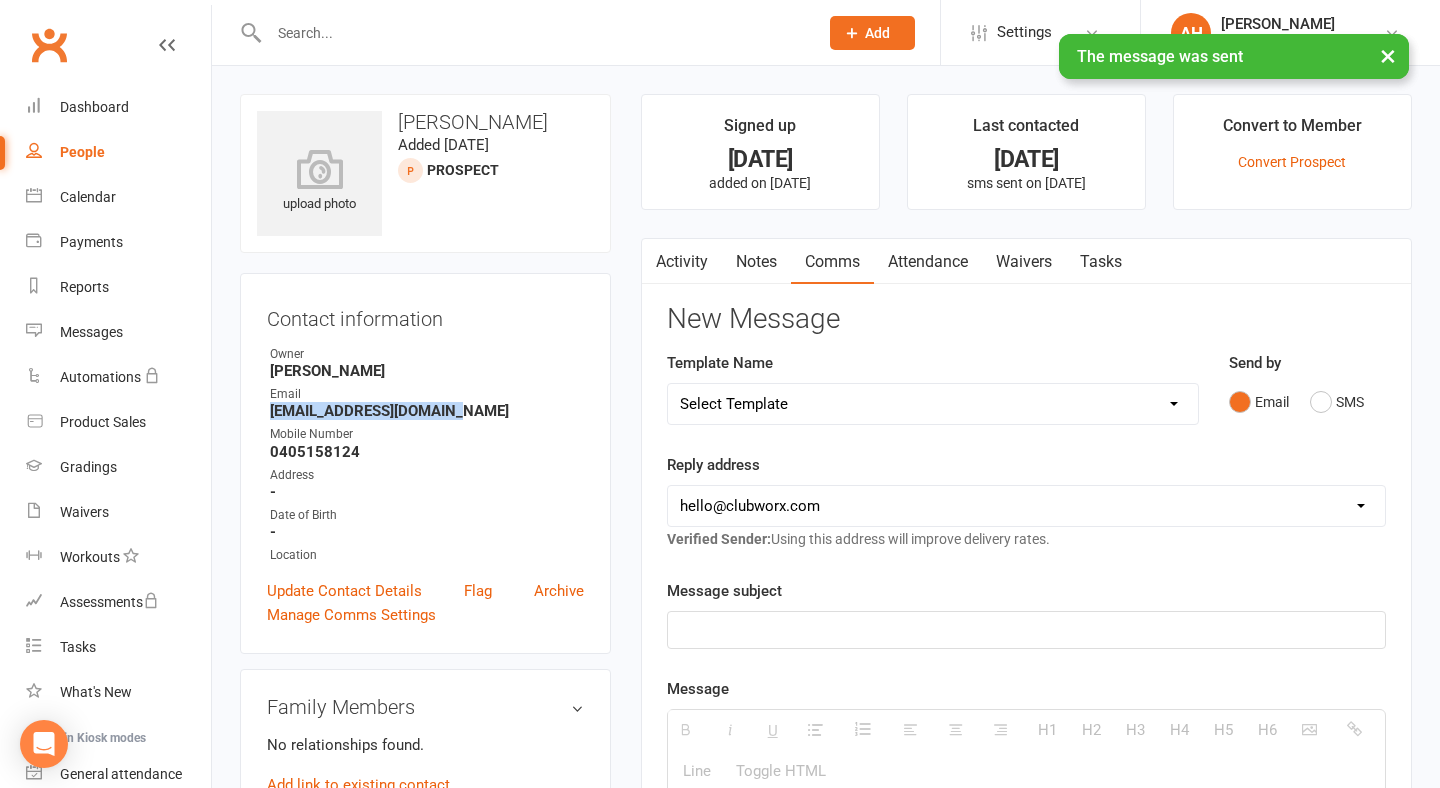 copy on "[EMAIL_ADDRESS][DOMAIN_NAME]" 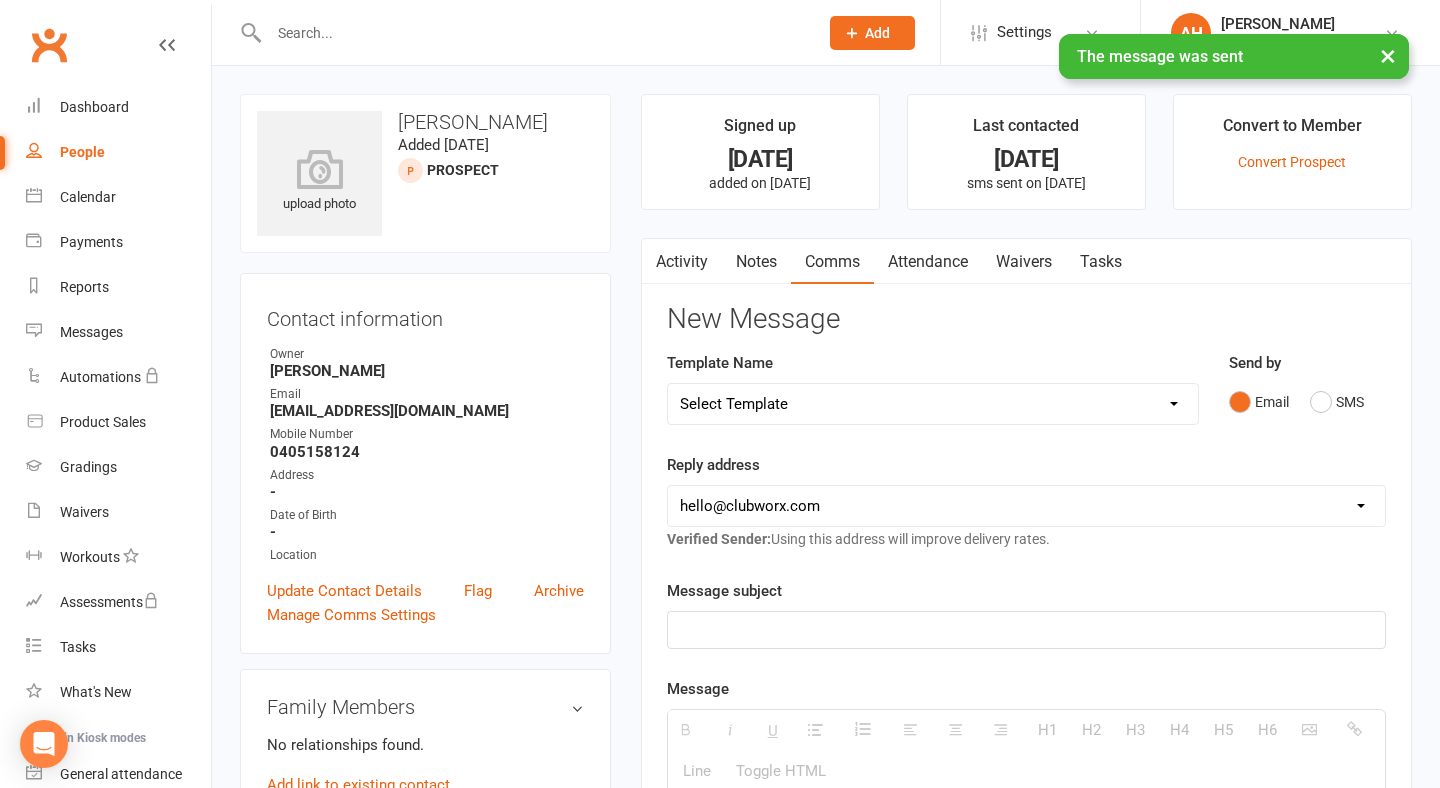 click on "× The message was sent" at bounding box center (707, 34) 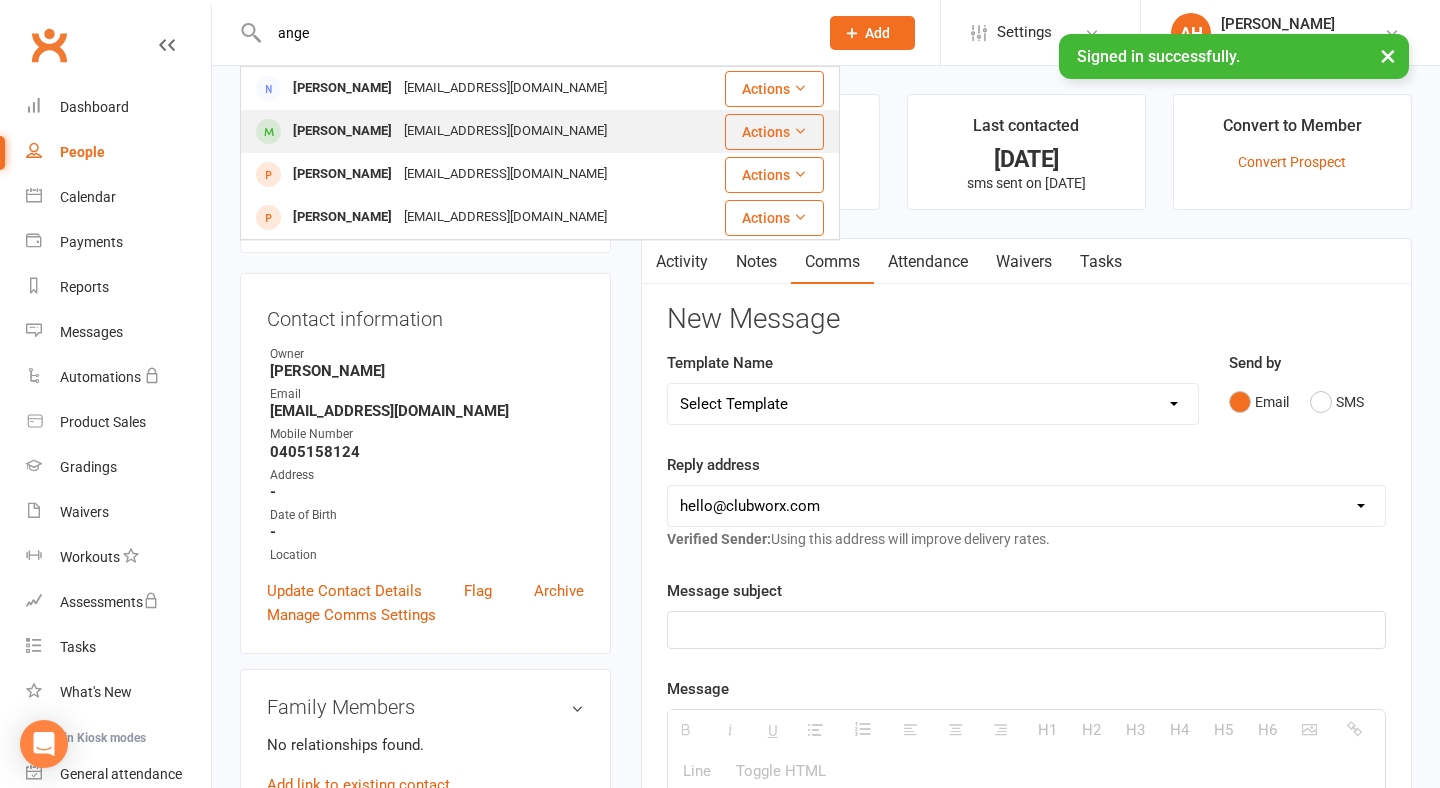 type on "ange" 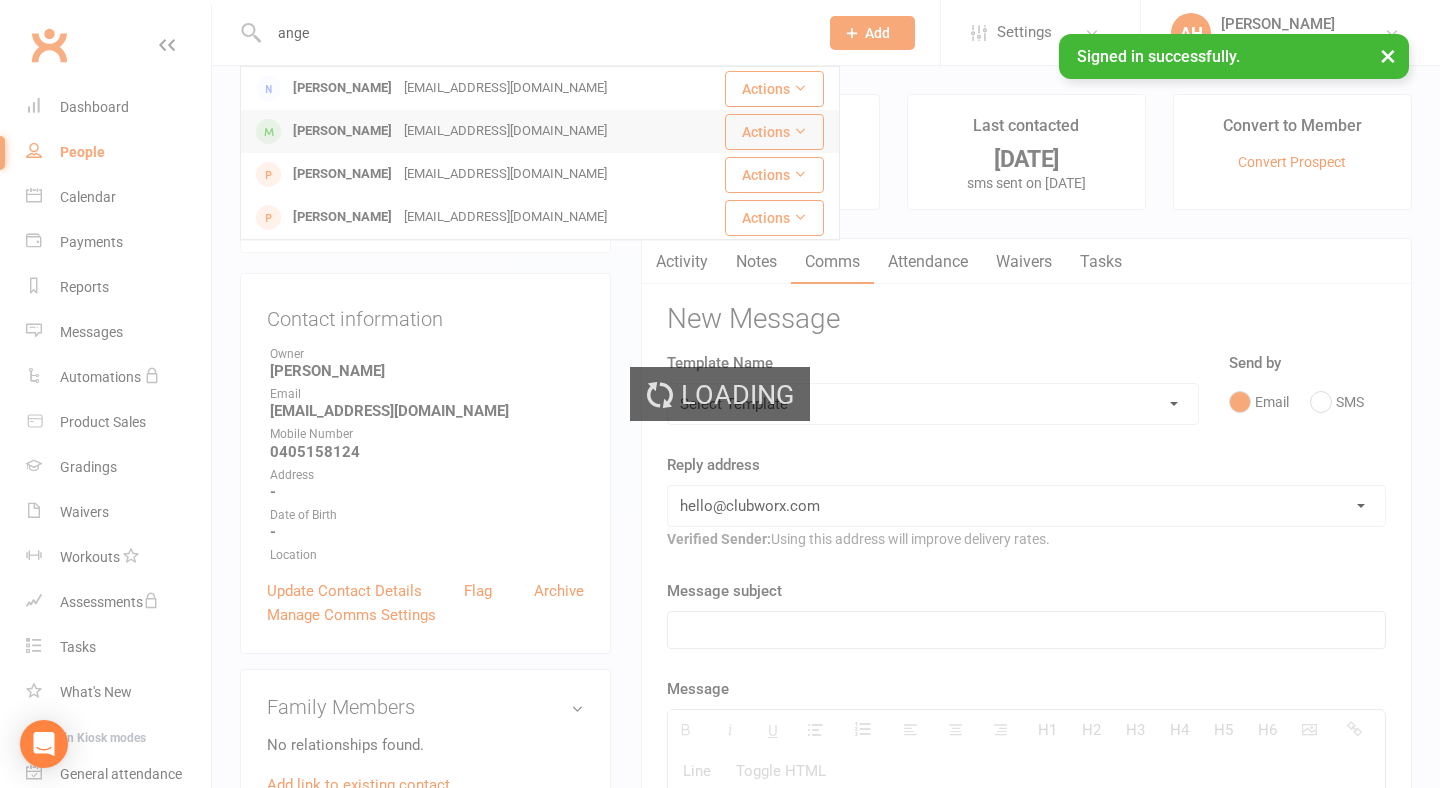 type 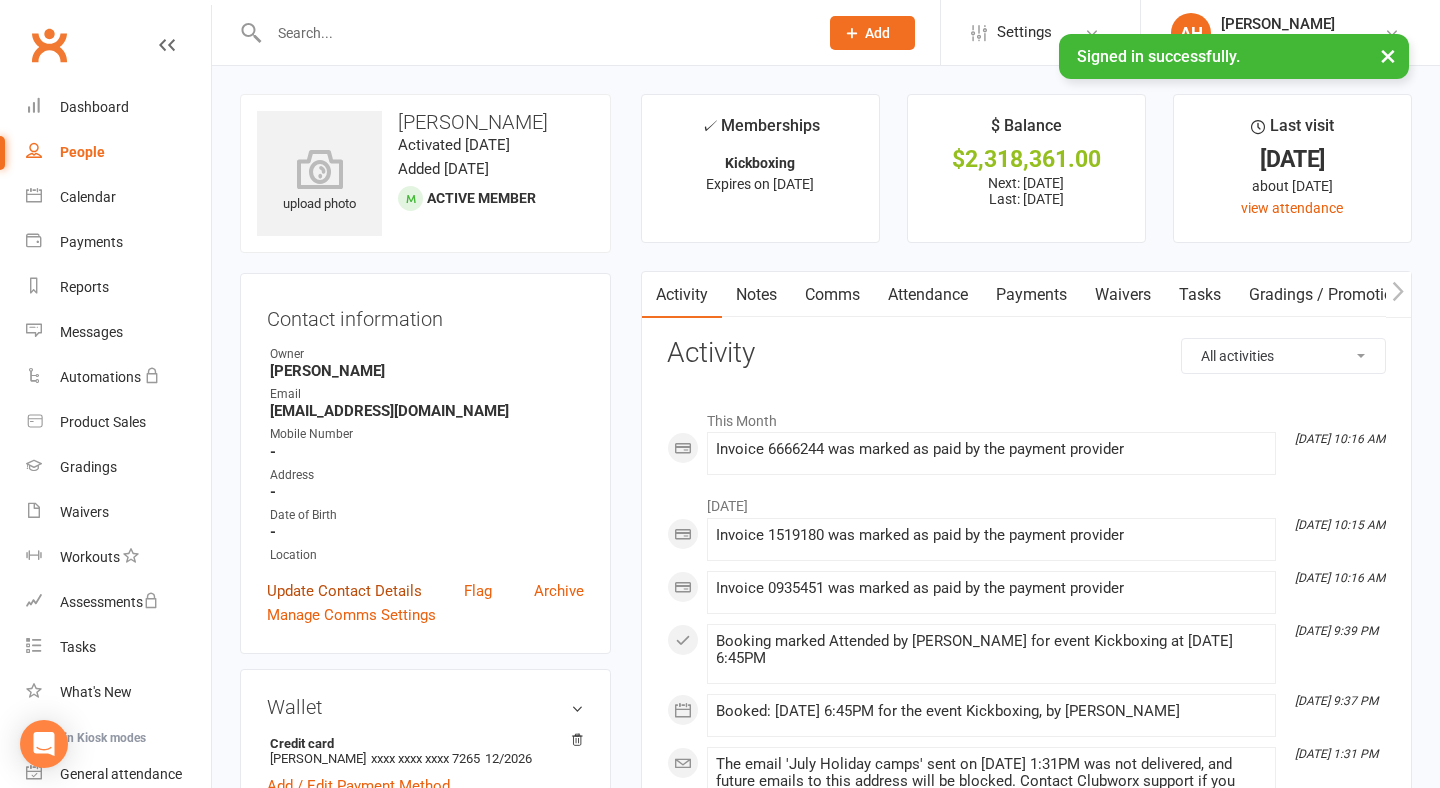 click on "Update Contact Details" at bounding box center [344, 591] 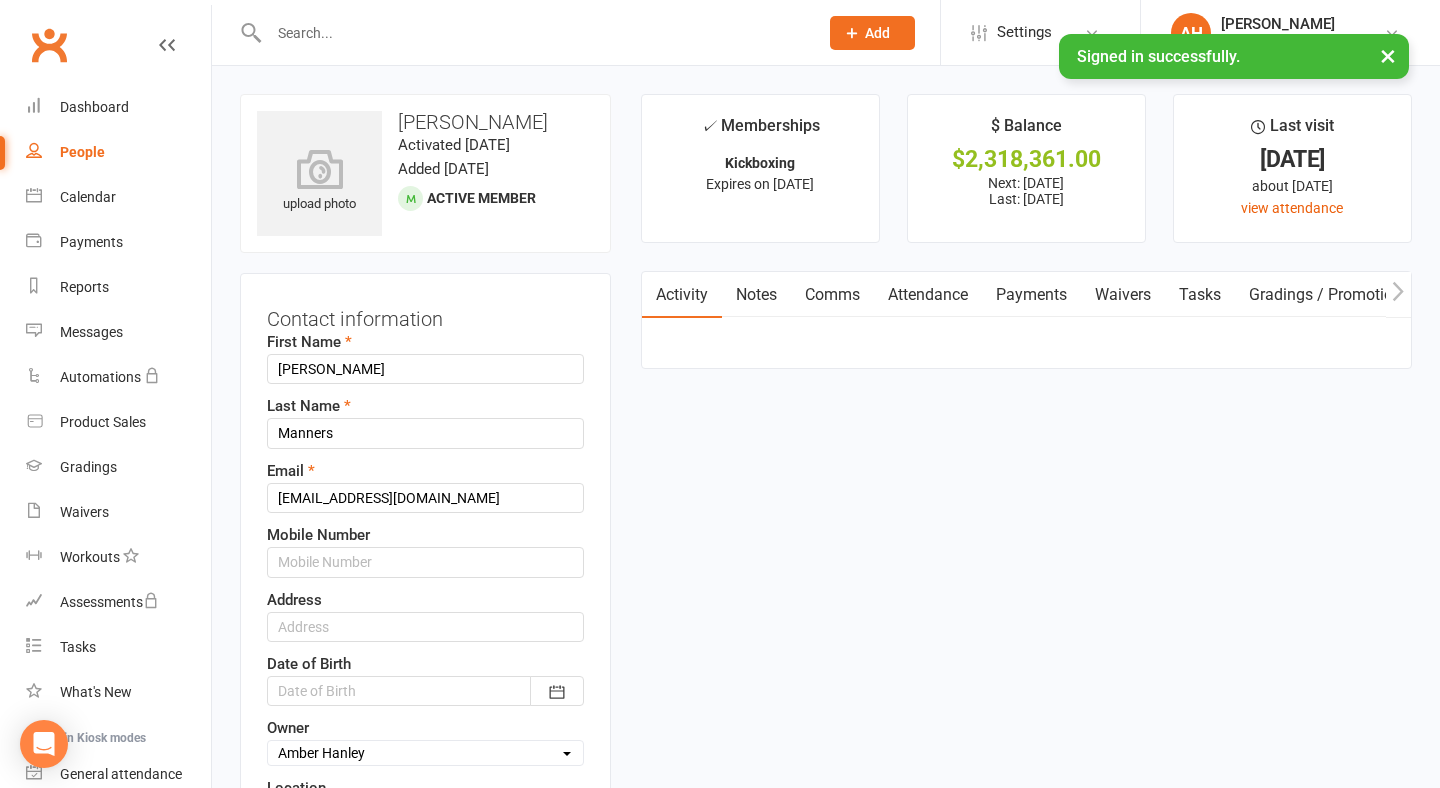 scroll, scrollTop: 99, scrollLeft: 0, axis: vertical 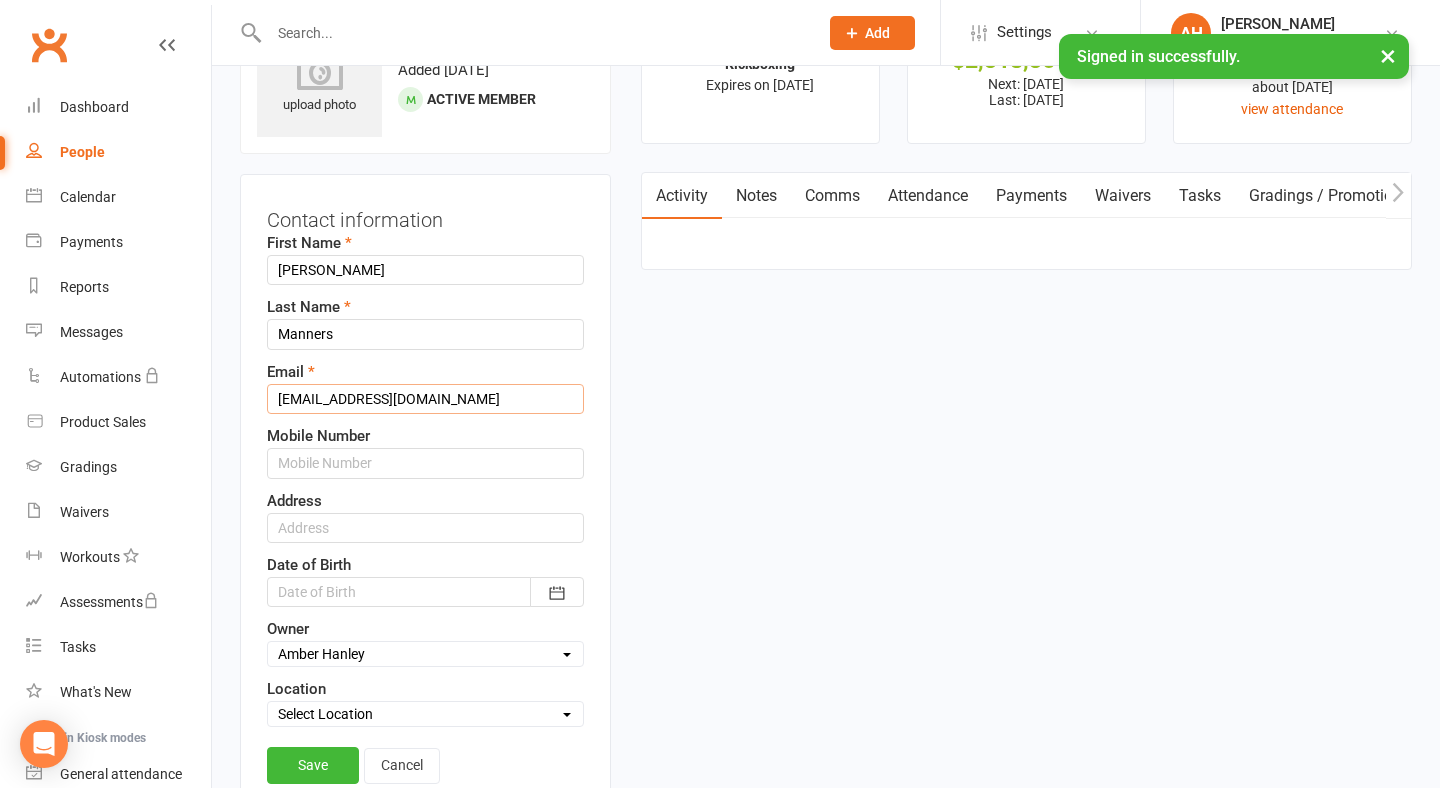 drag, startPoint x: 392, startPoint y: 407, endPoint x: 243, endPoint y: 407, distance: 149 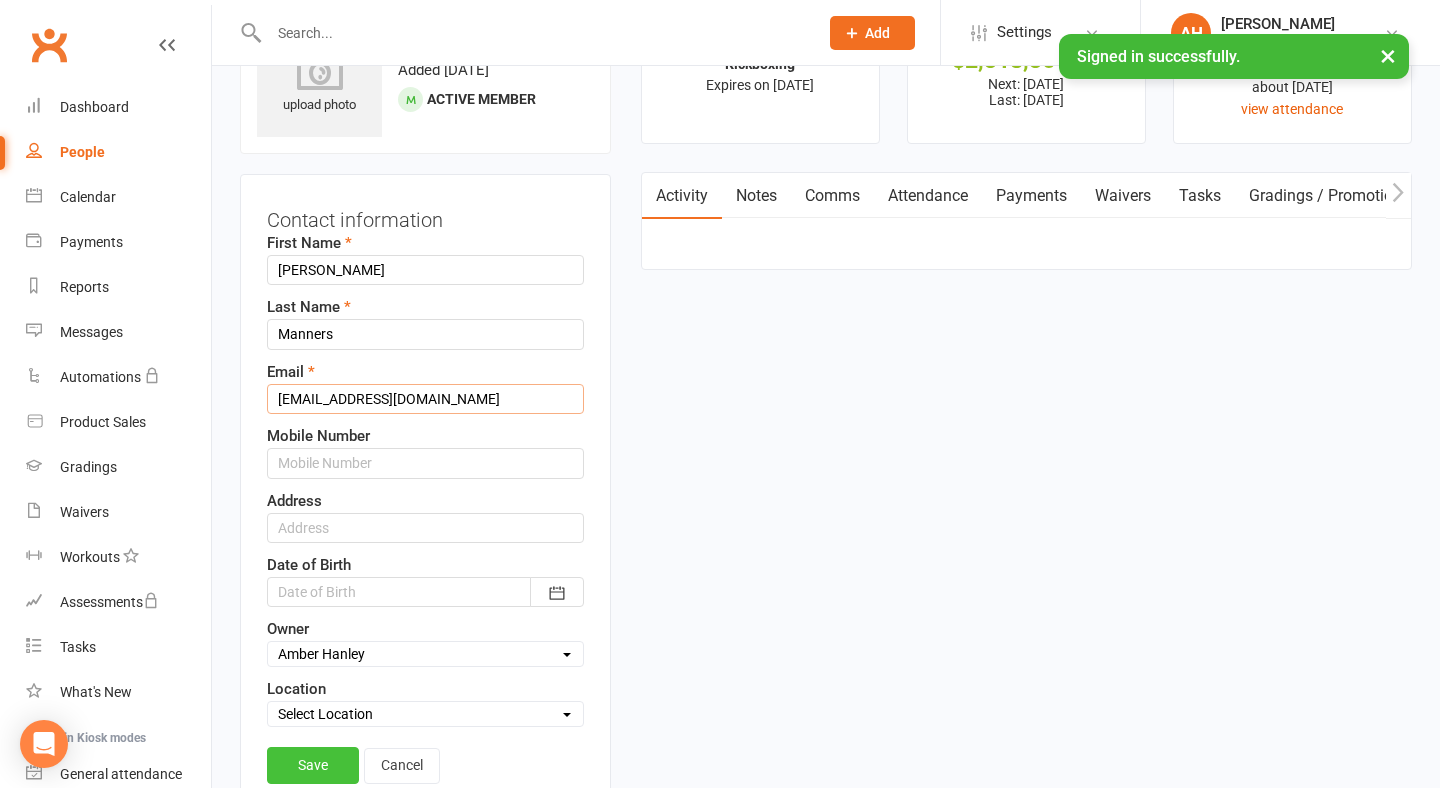 type on "[EMAIL_ADDRESS][DOMAIN_NAME]" 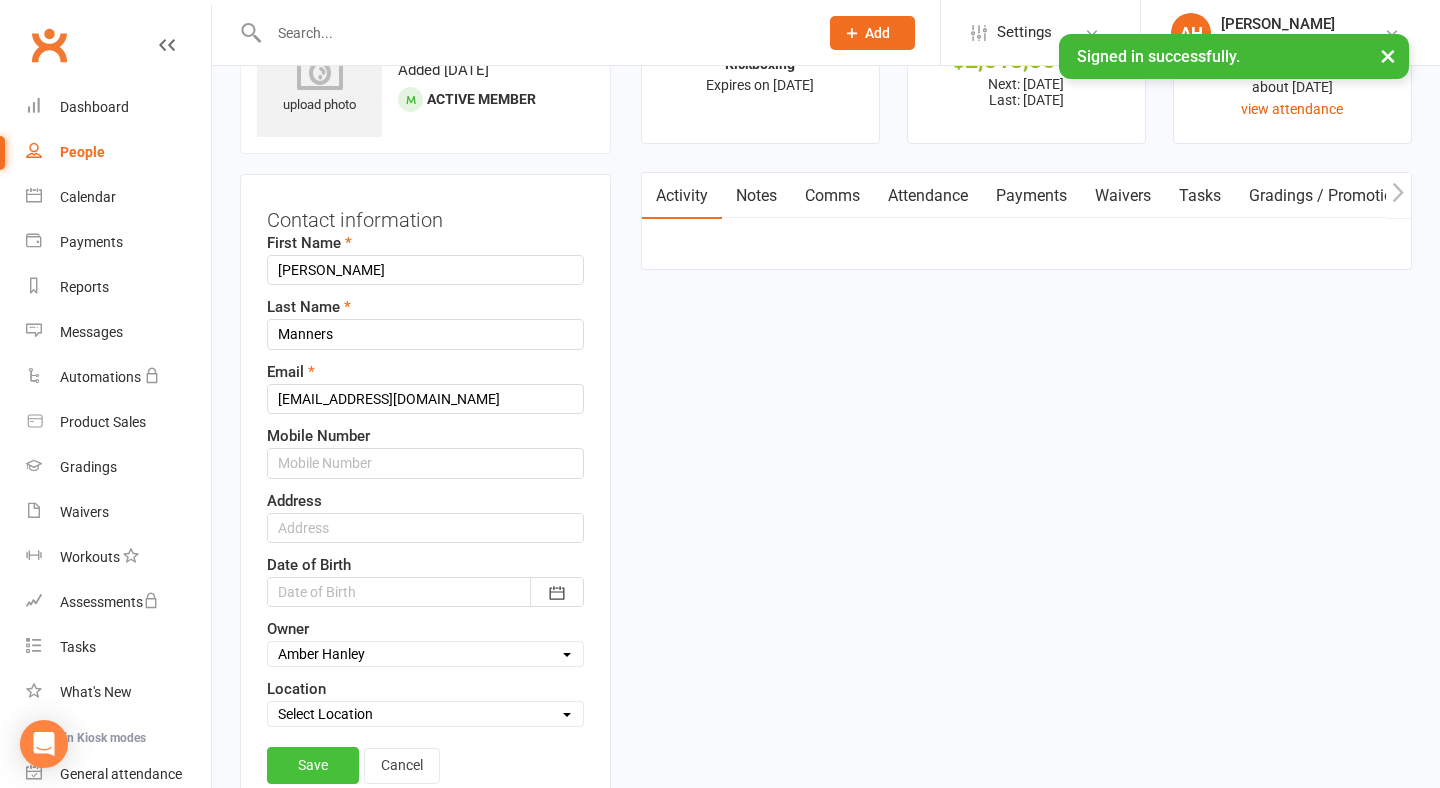 click on "Save" at bounding box center (313, 765) 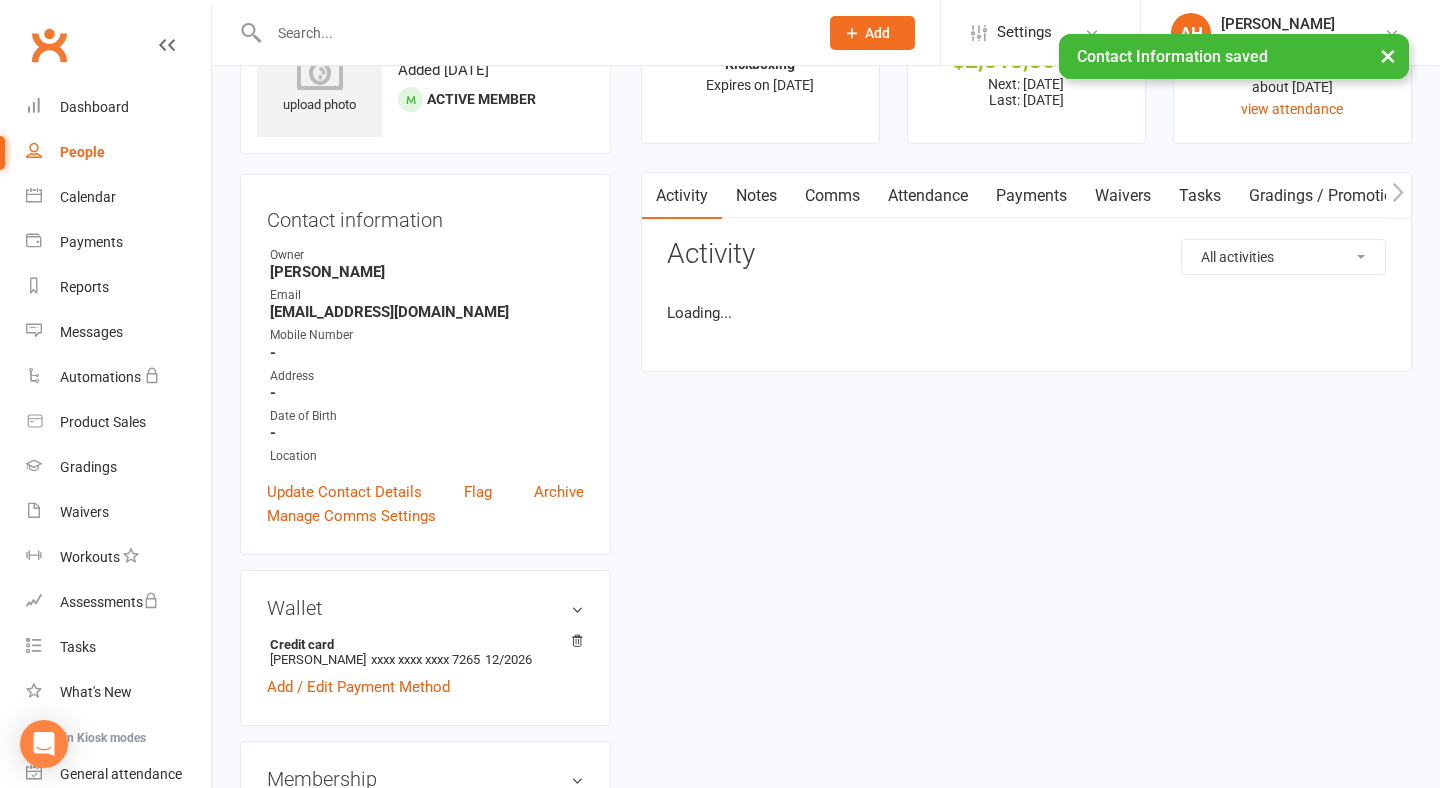 click on "× Contact Information saved" at bounding box center (707, 34) 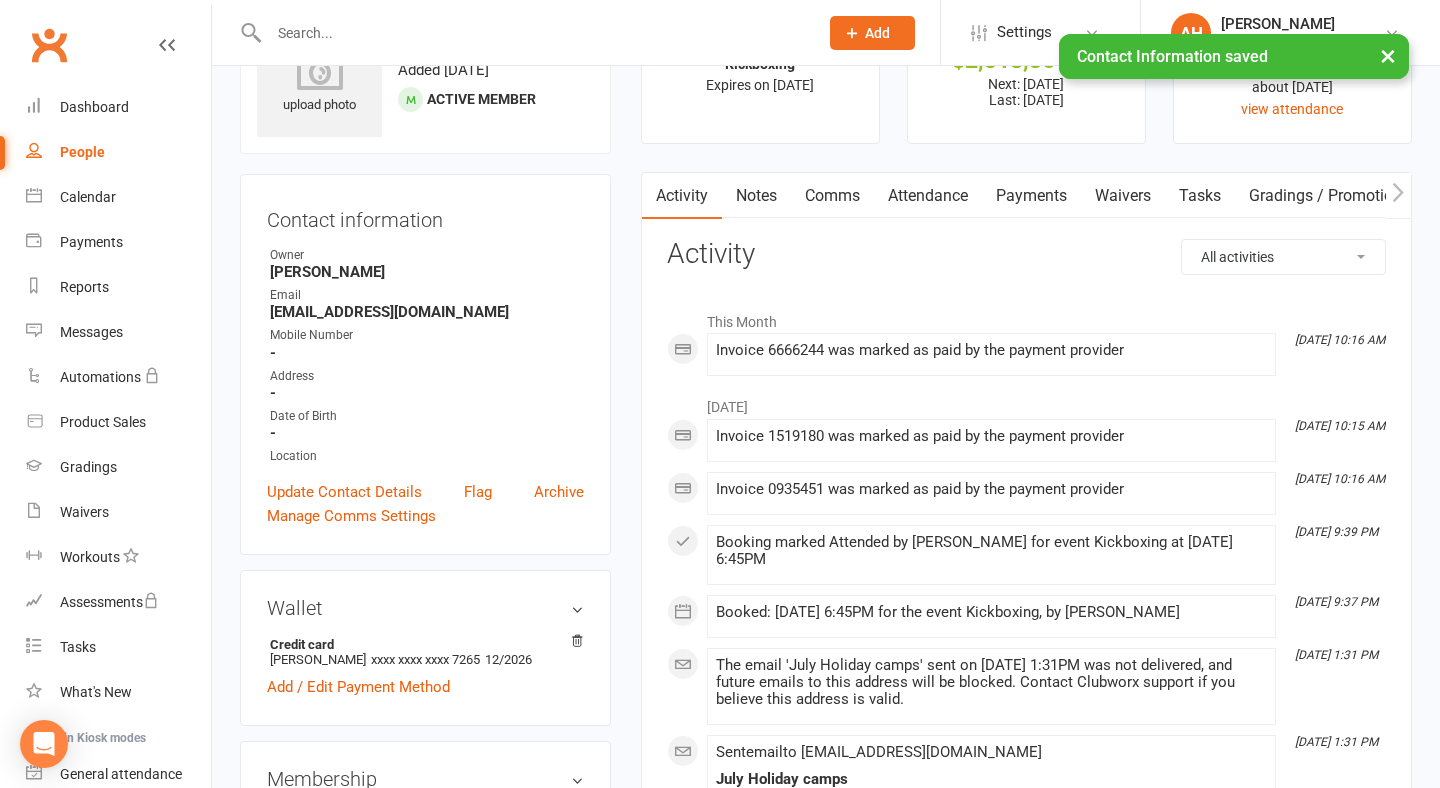 click on "× Contact Information saved" at bounding box center [707, 34] 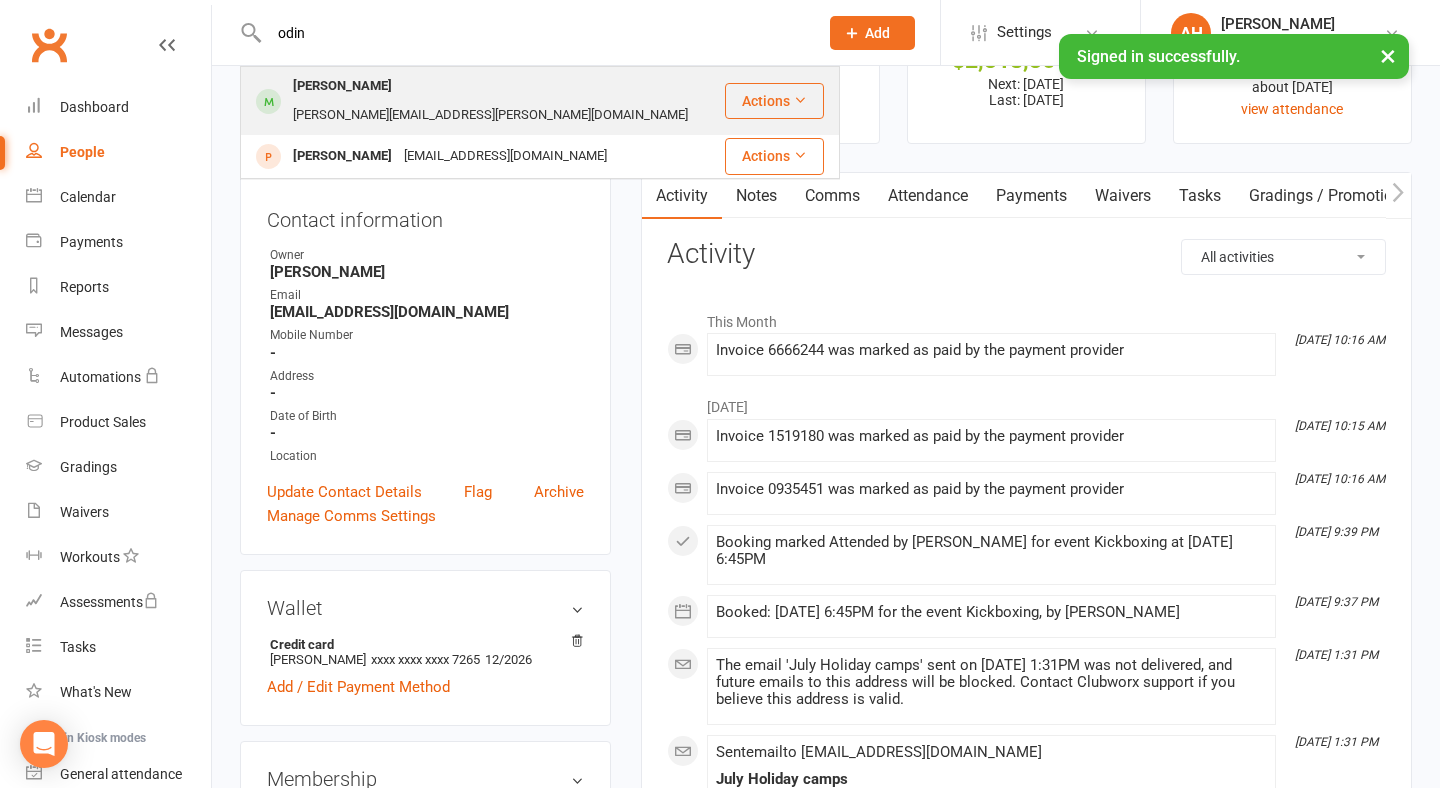 type on "odin" 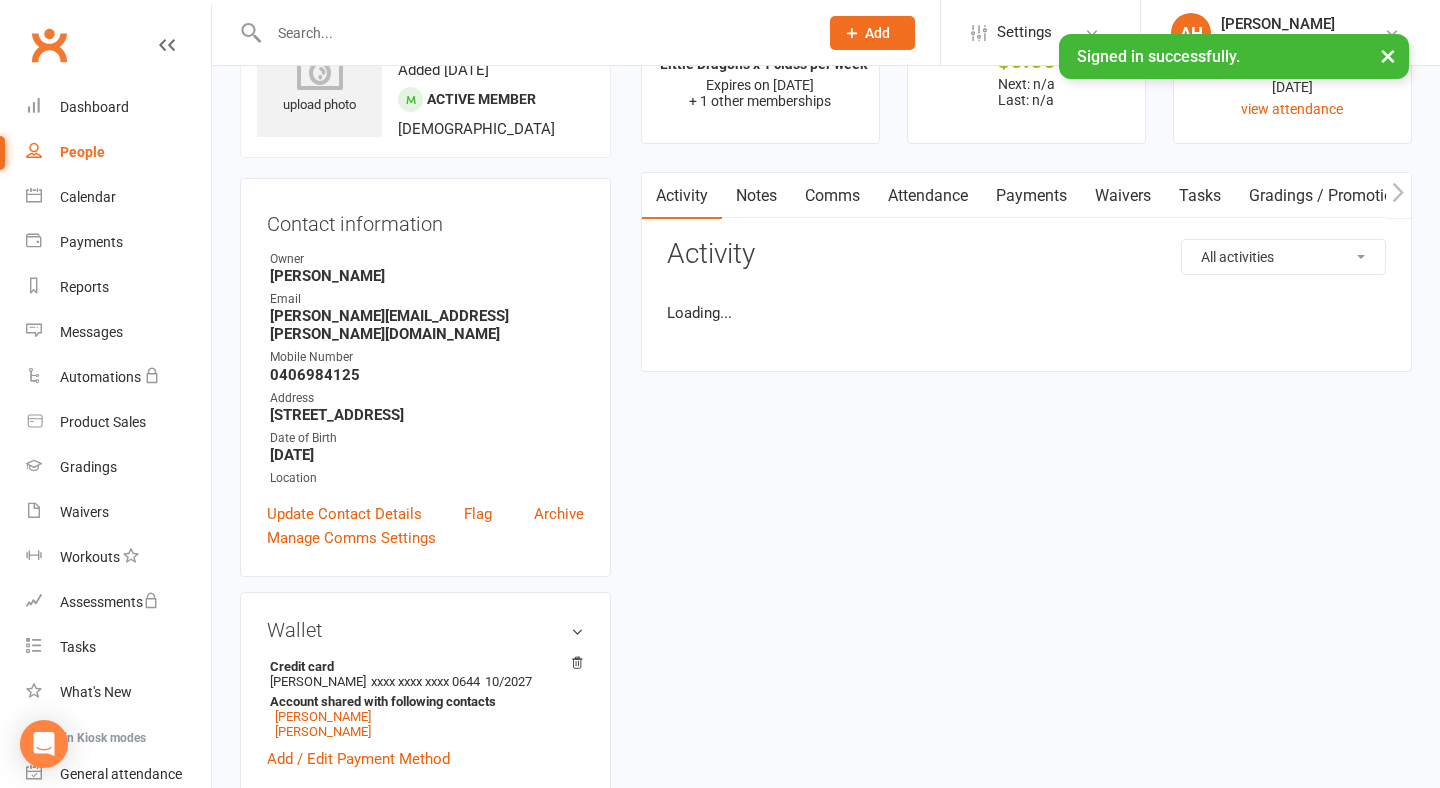 scroll, scrollTop: 0, scrollLeft: 0, axis: both 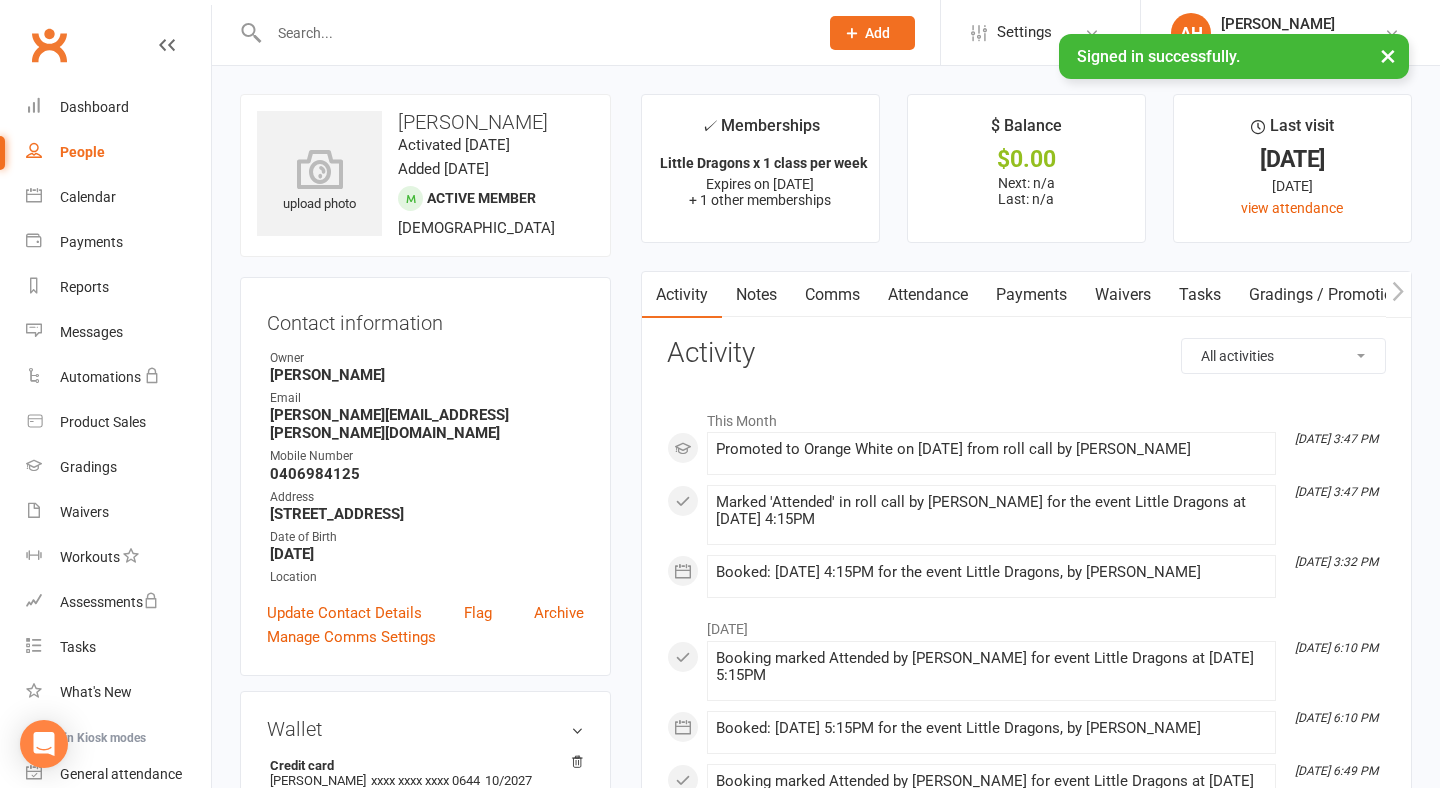 click at bounding box center (533, 33) 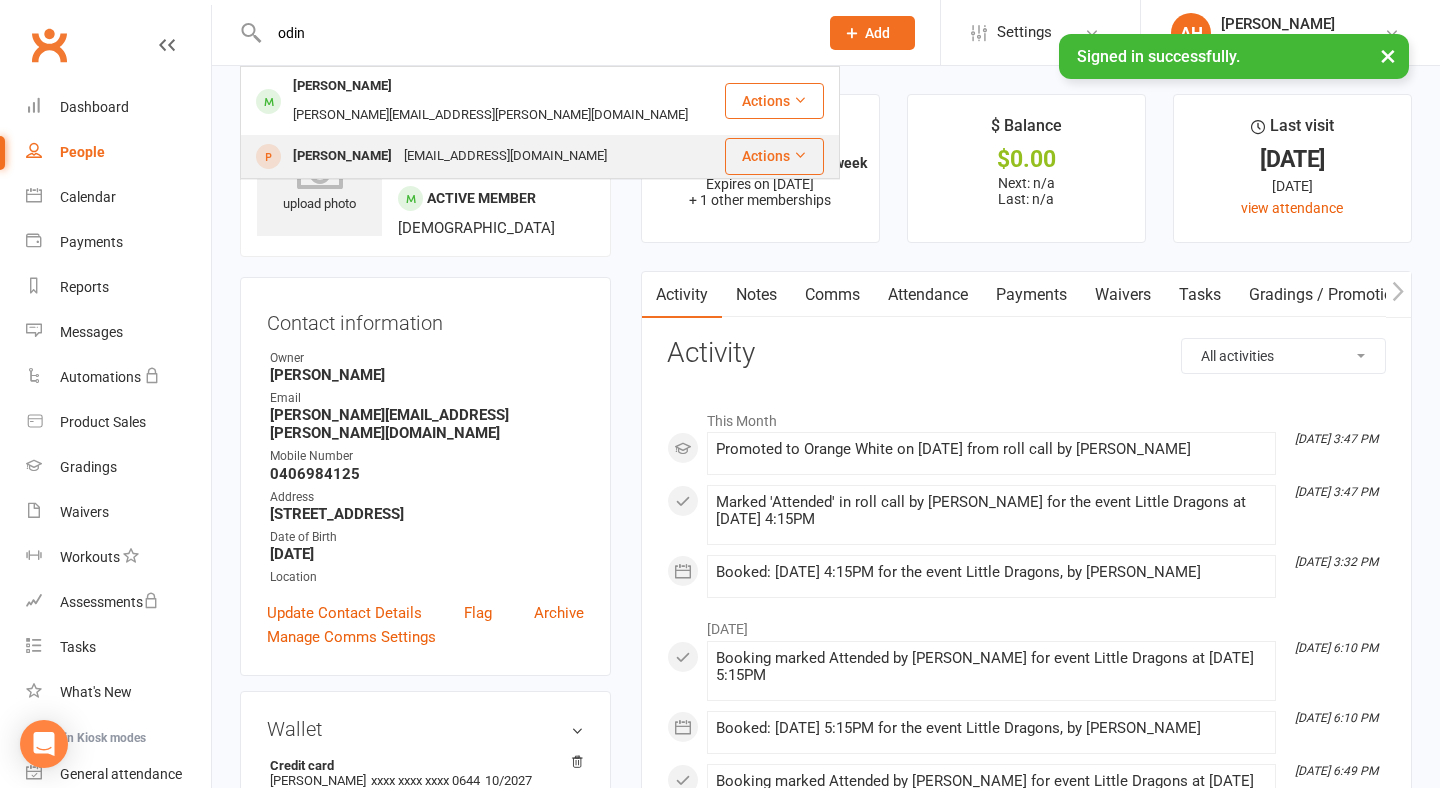 type on "odin" 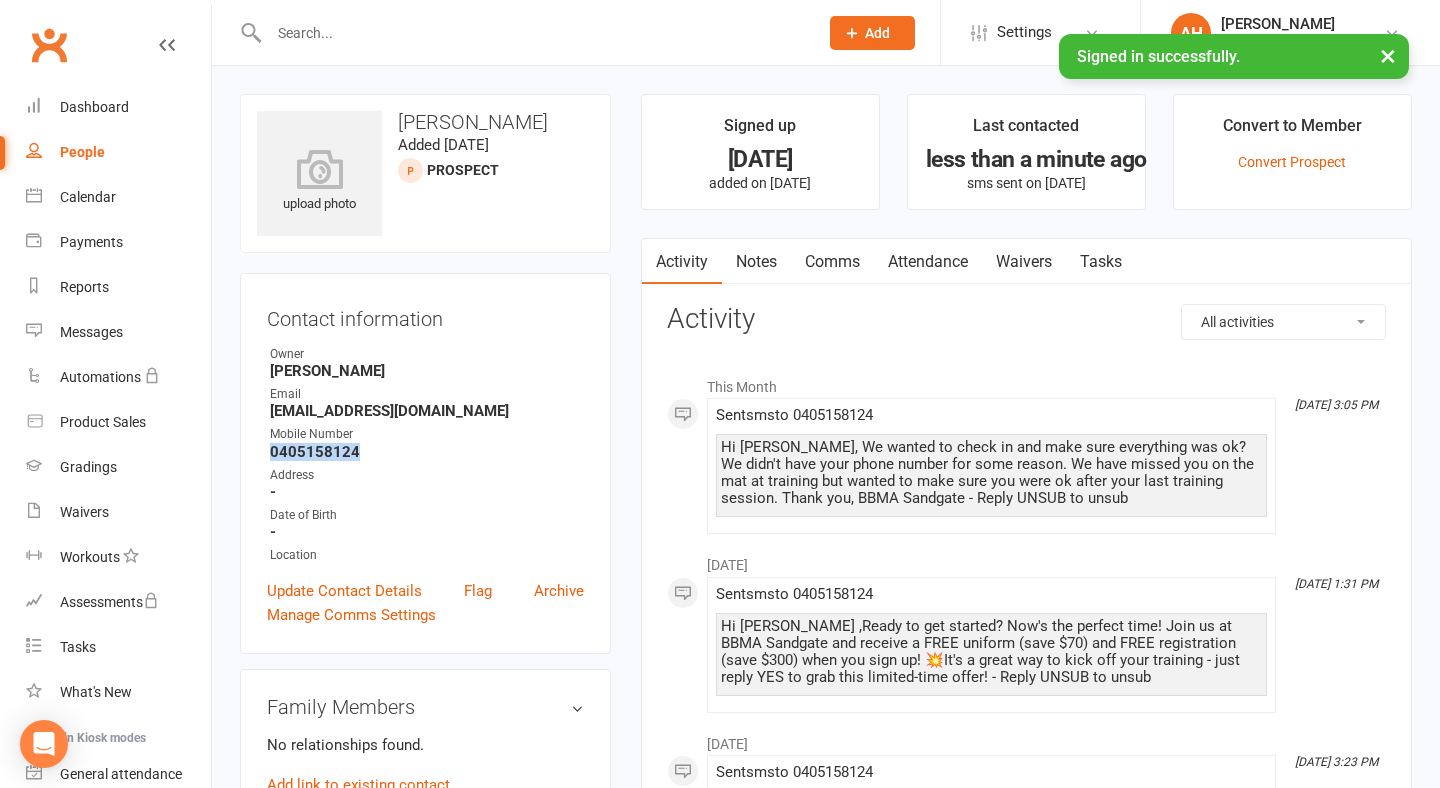 drag, startPoint x: 360, startPoint y: 456, endPoint x: 262, endPoint y: 456, distance: 98 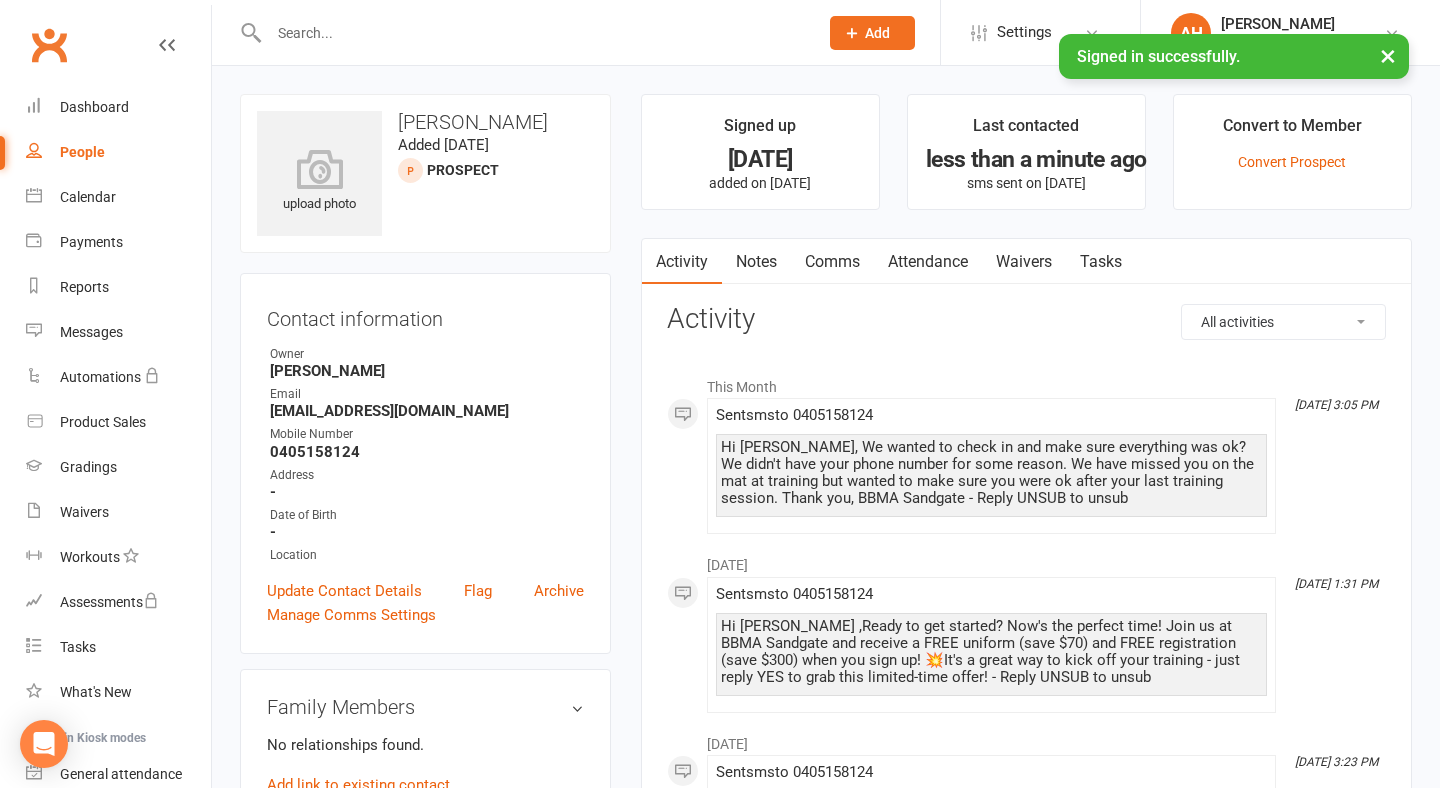 click at bounding box center (533, 33) 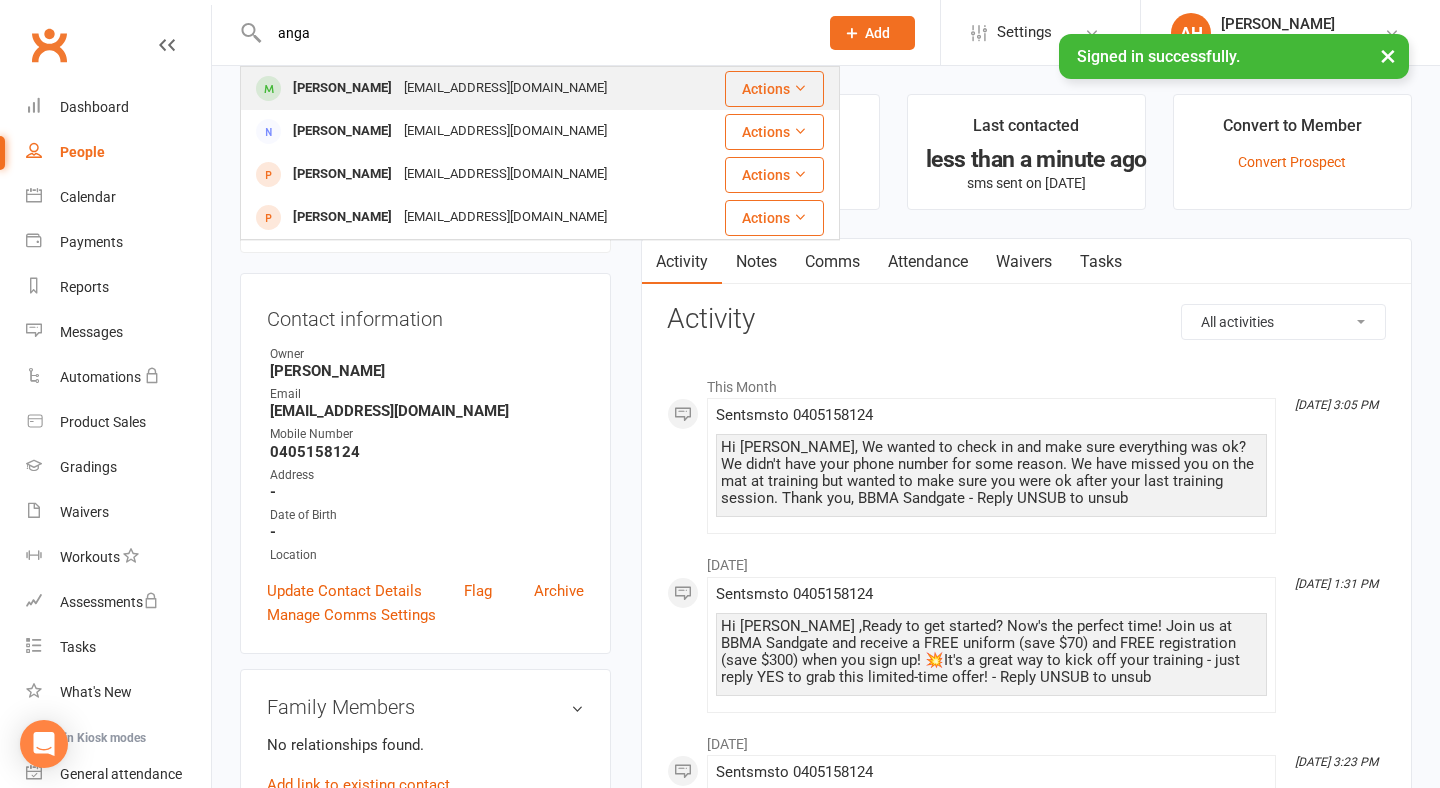 type on "anga" 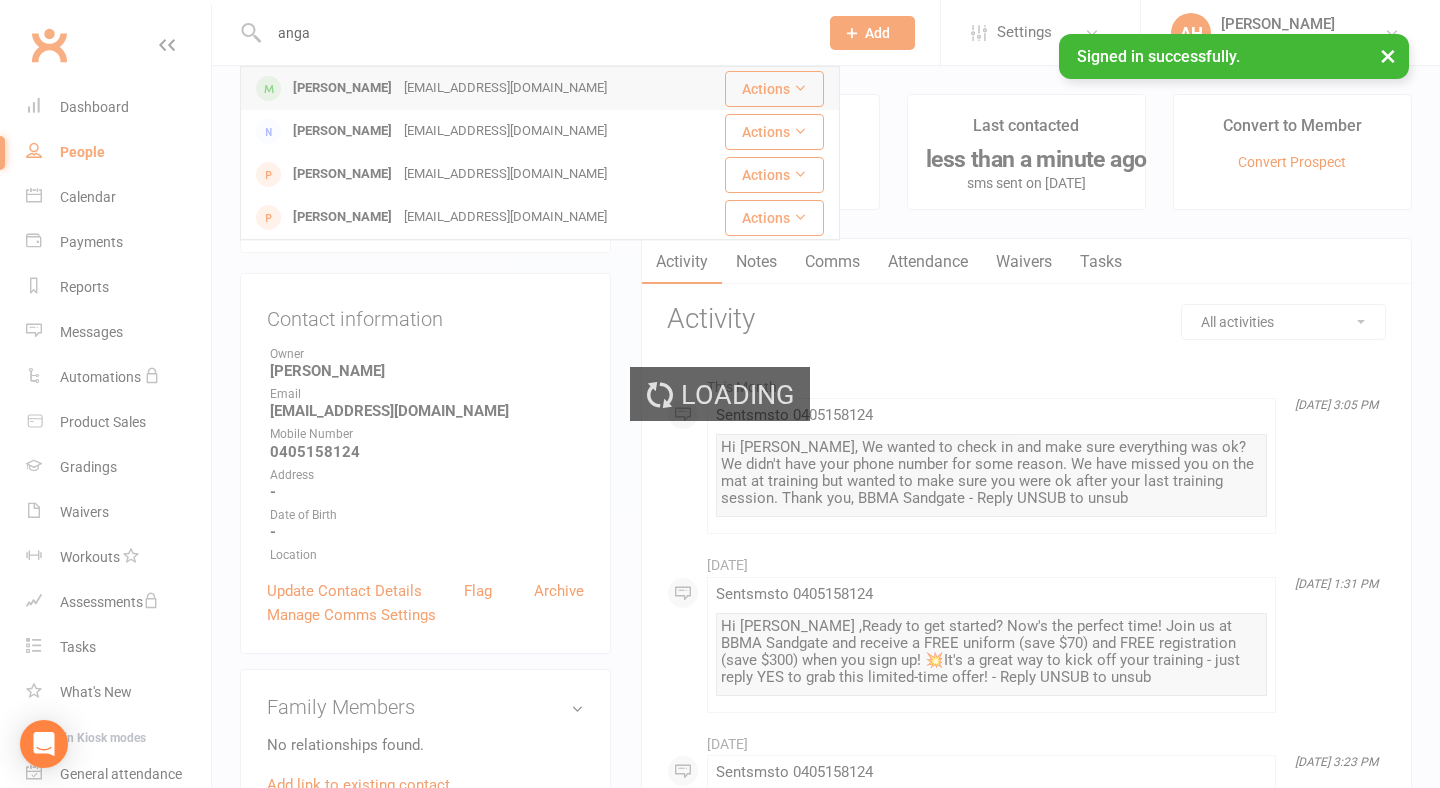 type 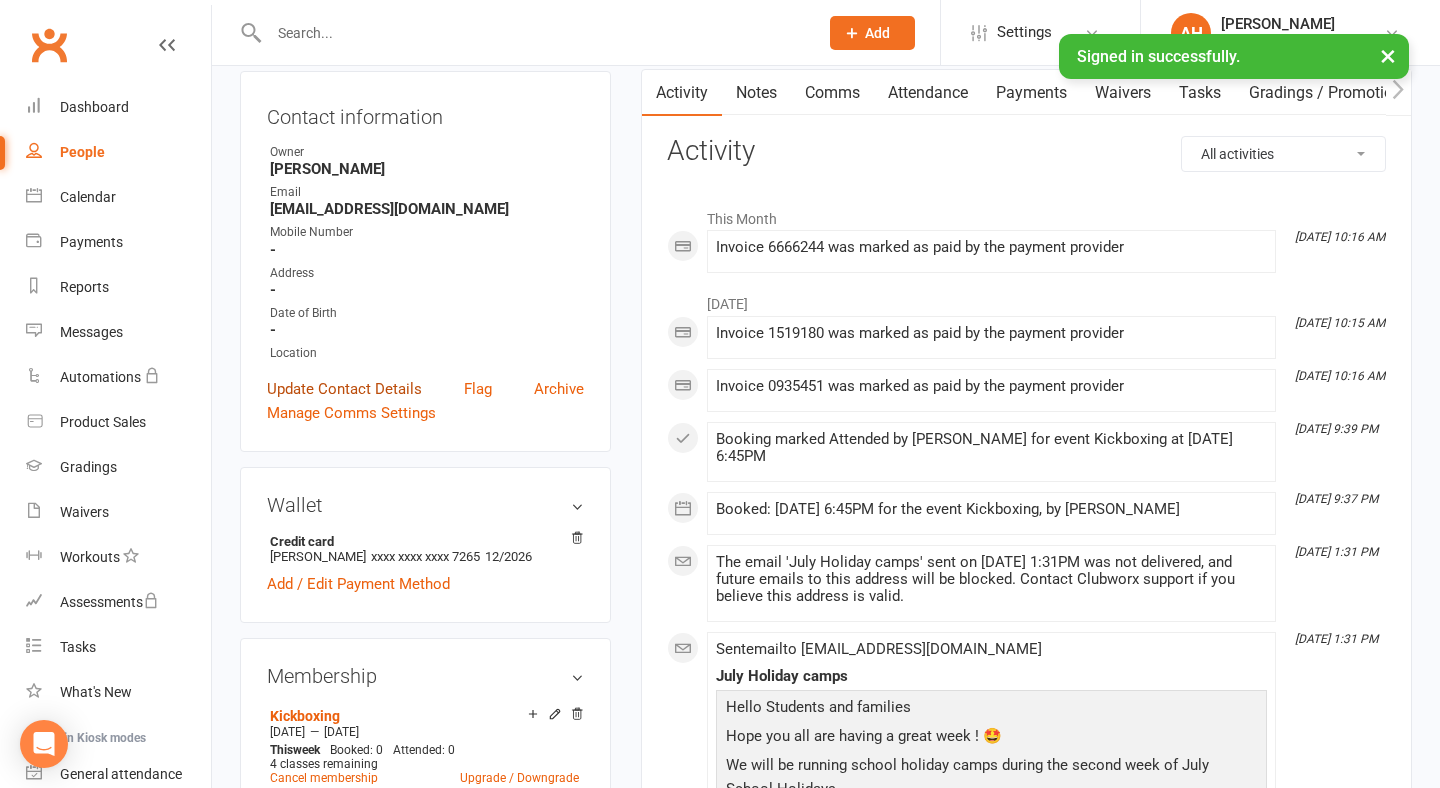 click on "Update Contact Details" at bounding box center (344, 389) 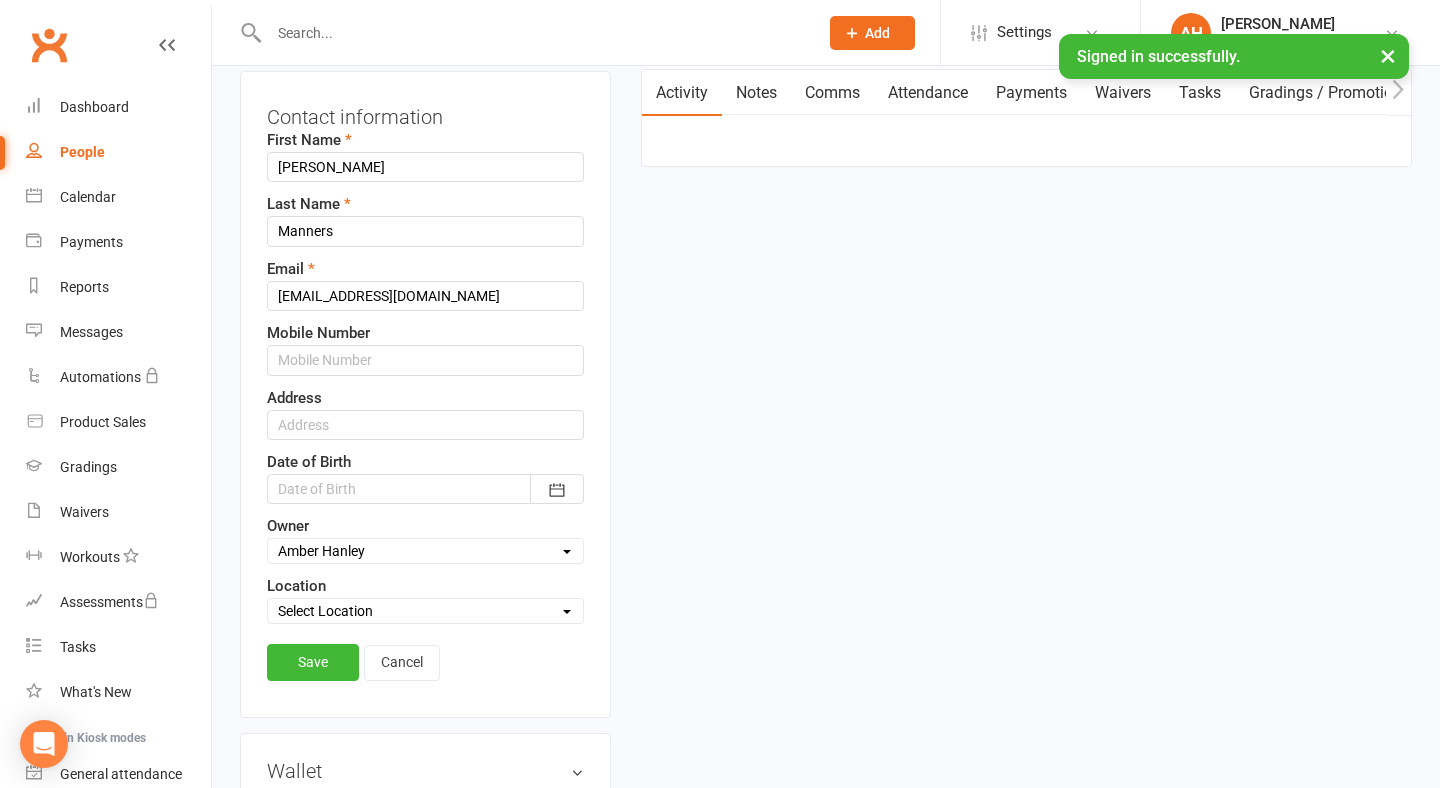 scroll, scrollTop: 99, scrollLeft: 0, axis: vertical 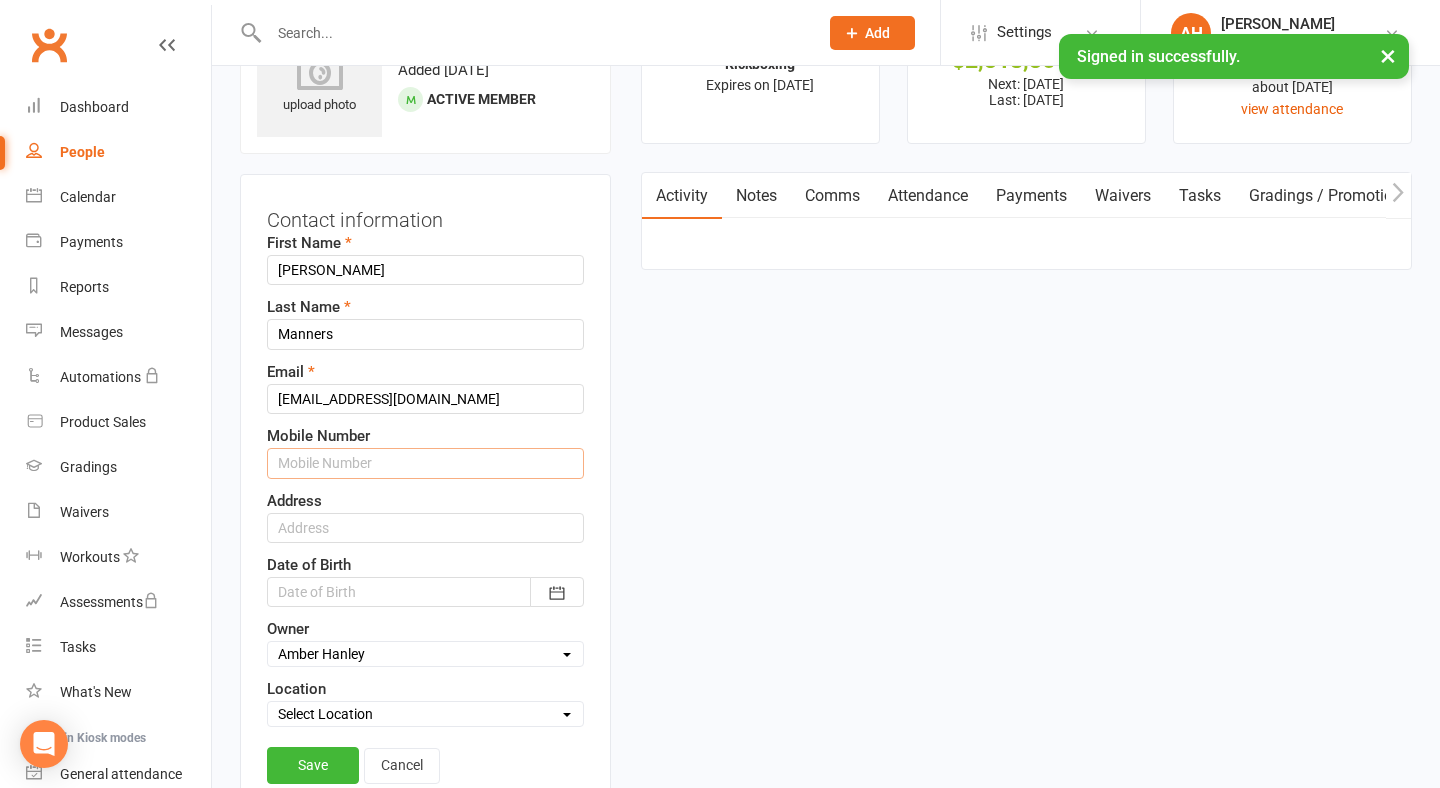 click at bounding box center [425, 463] 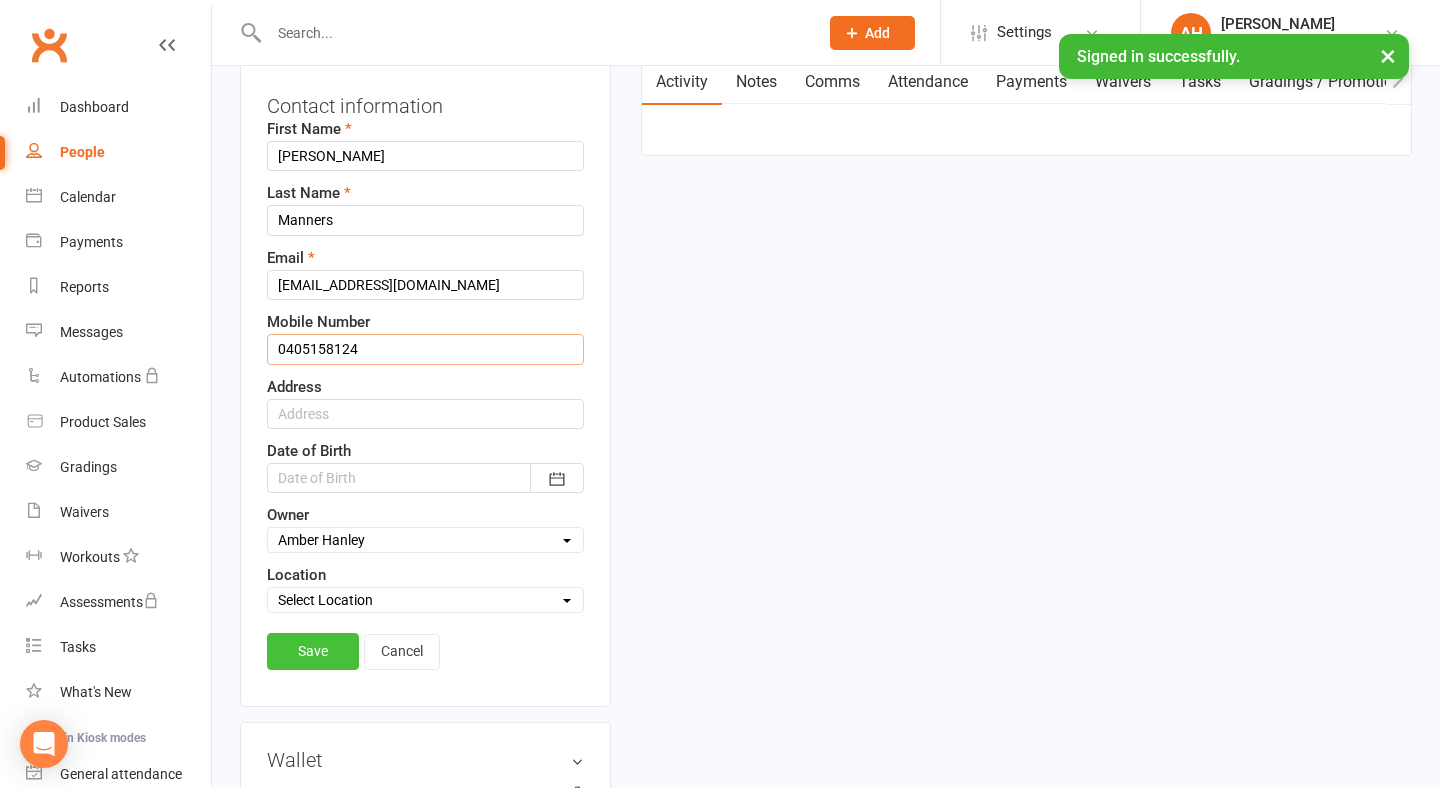 scroll, scrollTop: 209, scrollLeft: 0, axis: vertical 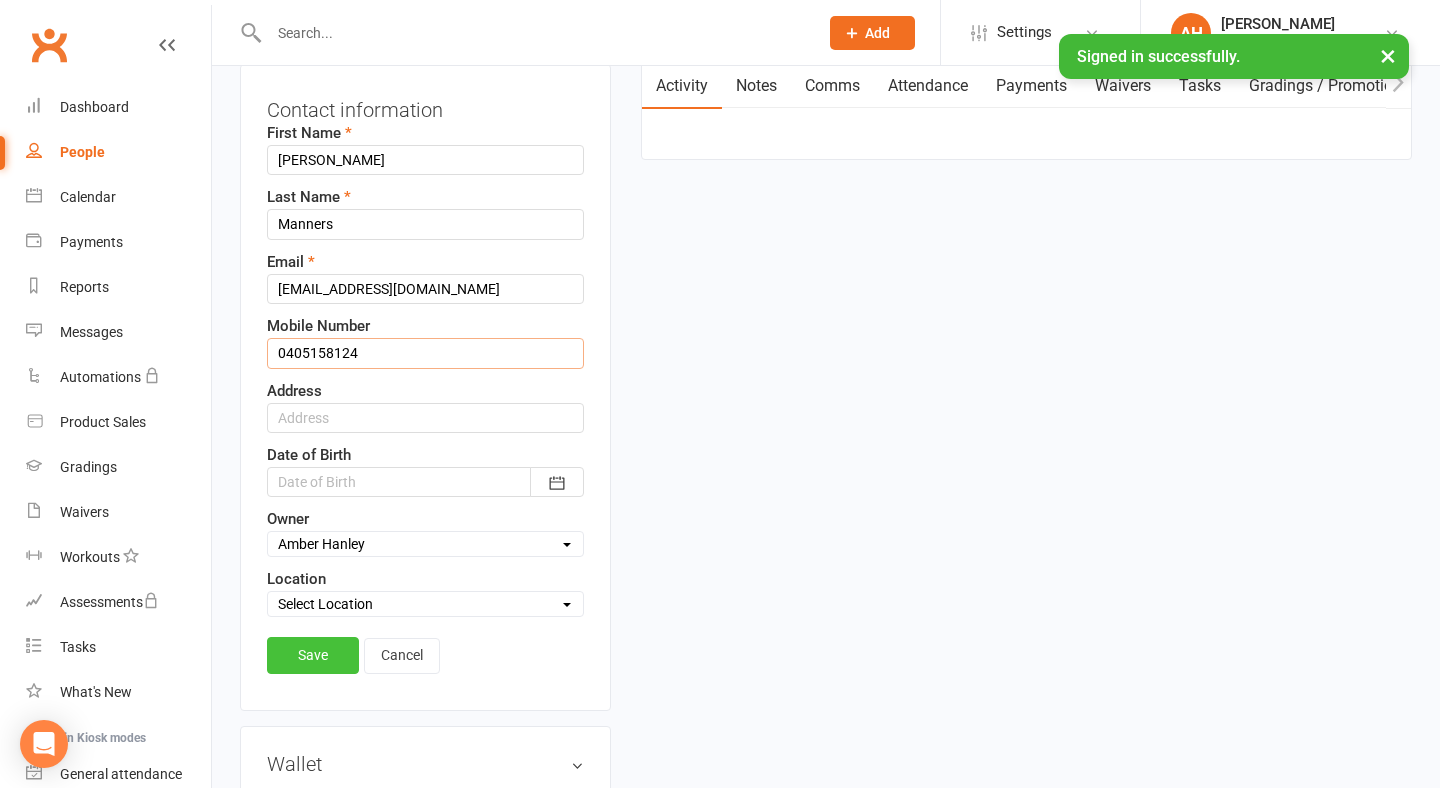 type on "0405158124" 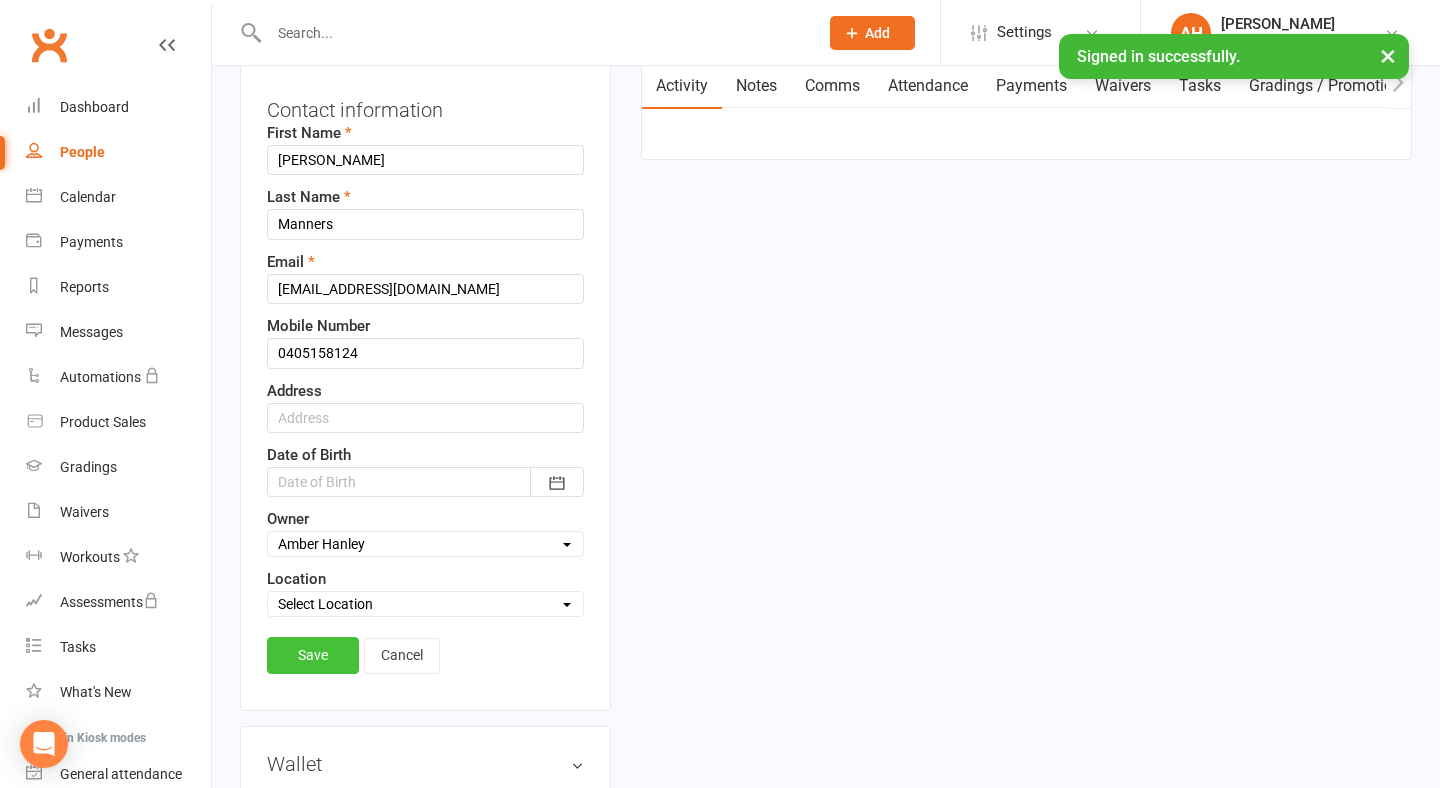 click on "Save" at bounding box center [313, 655] 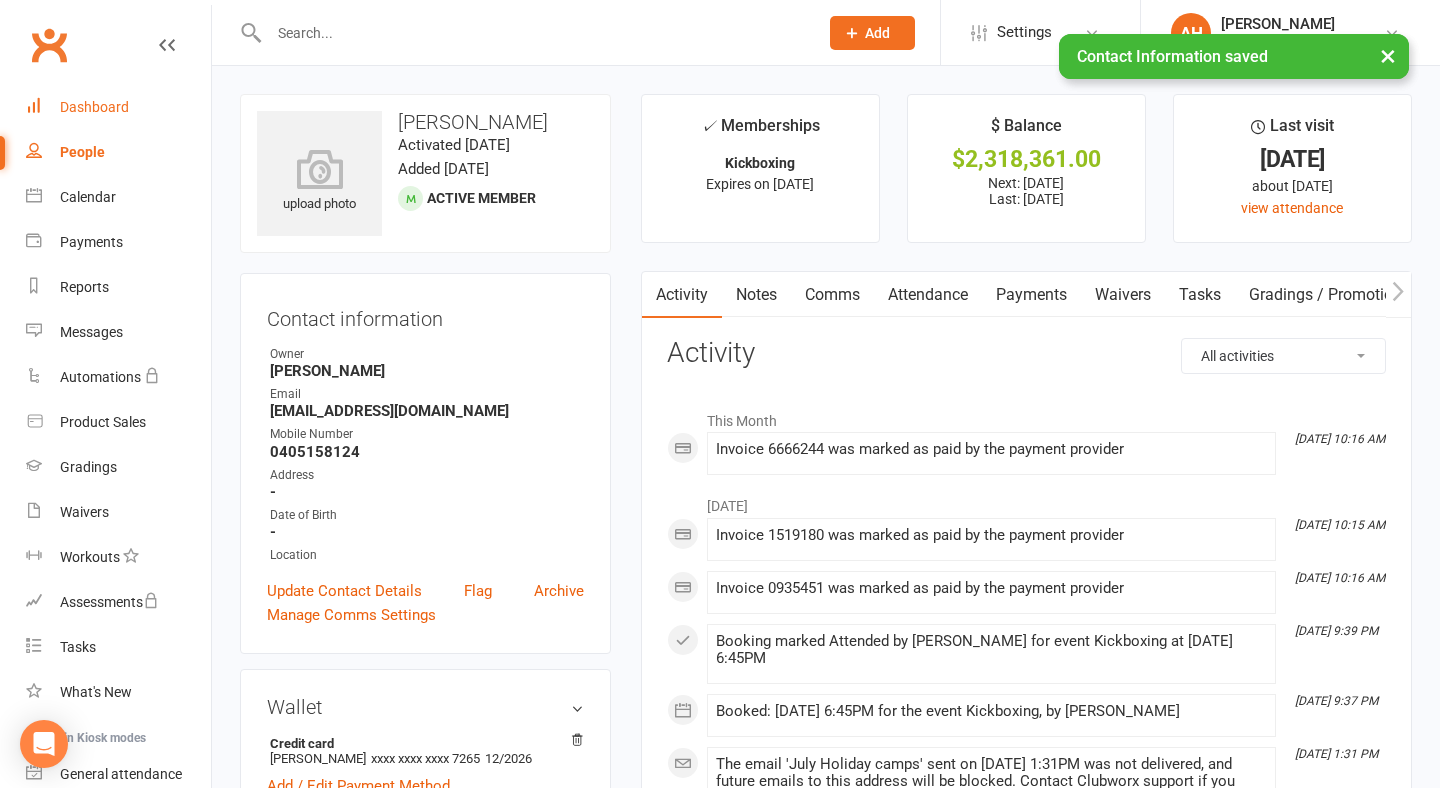 scroll, scrollTop: 0, scrollLeft: 0, axis: both 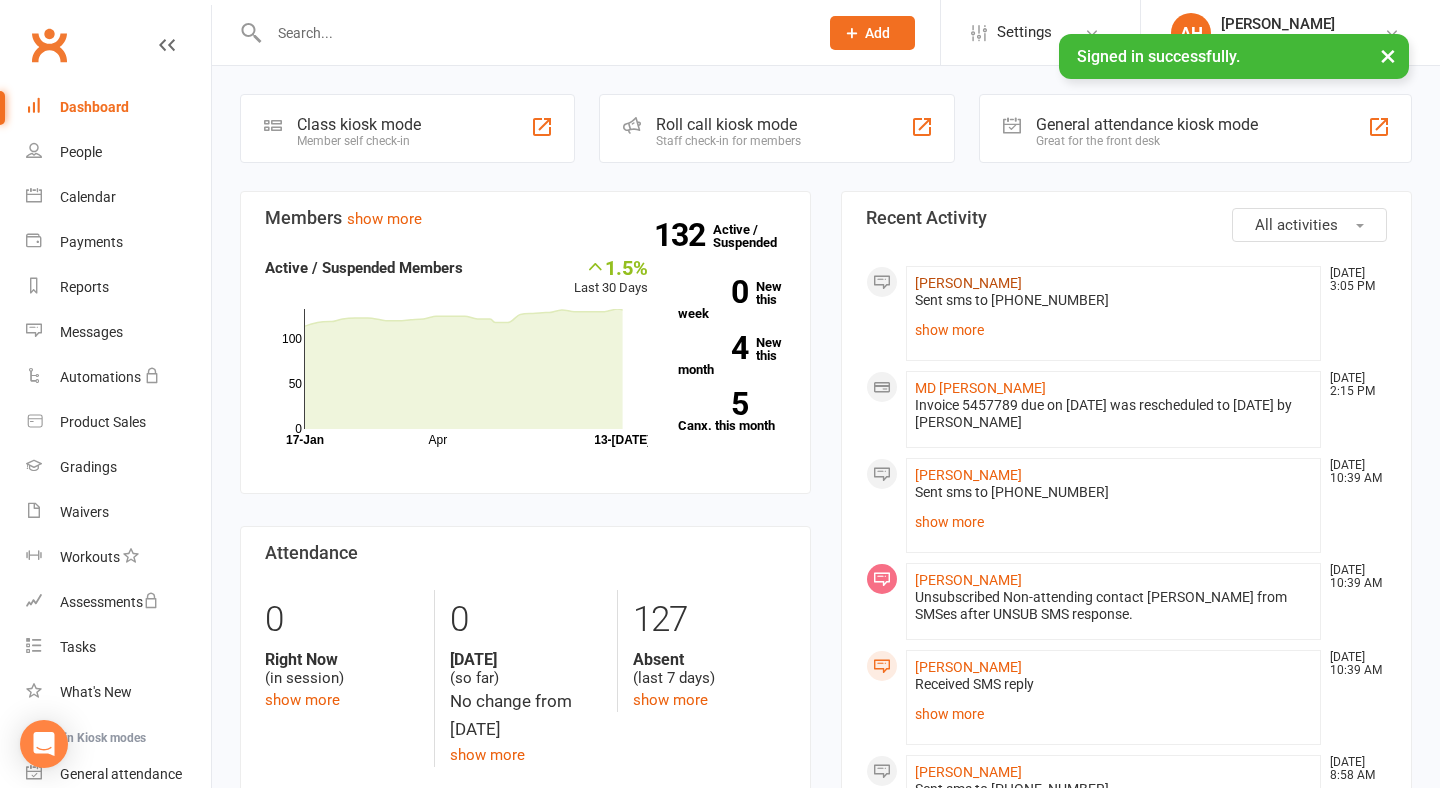 click on "[PERSON_NAME]" 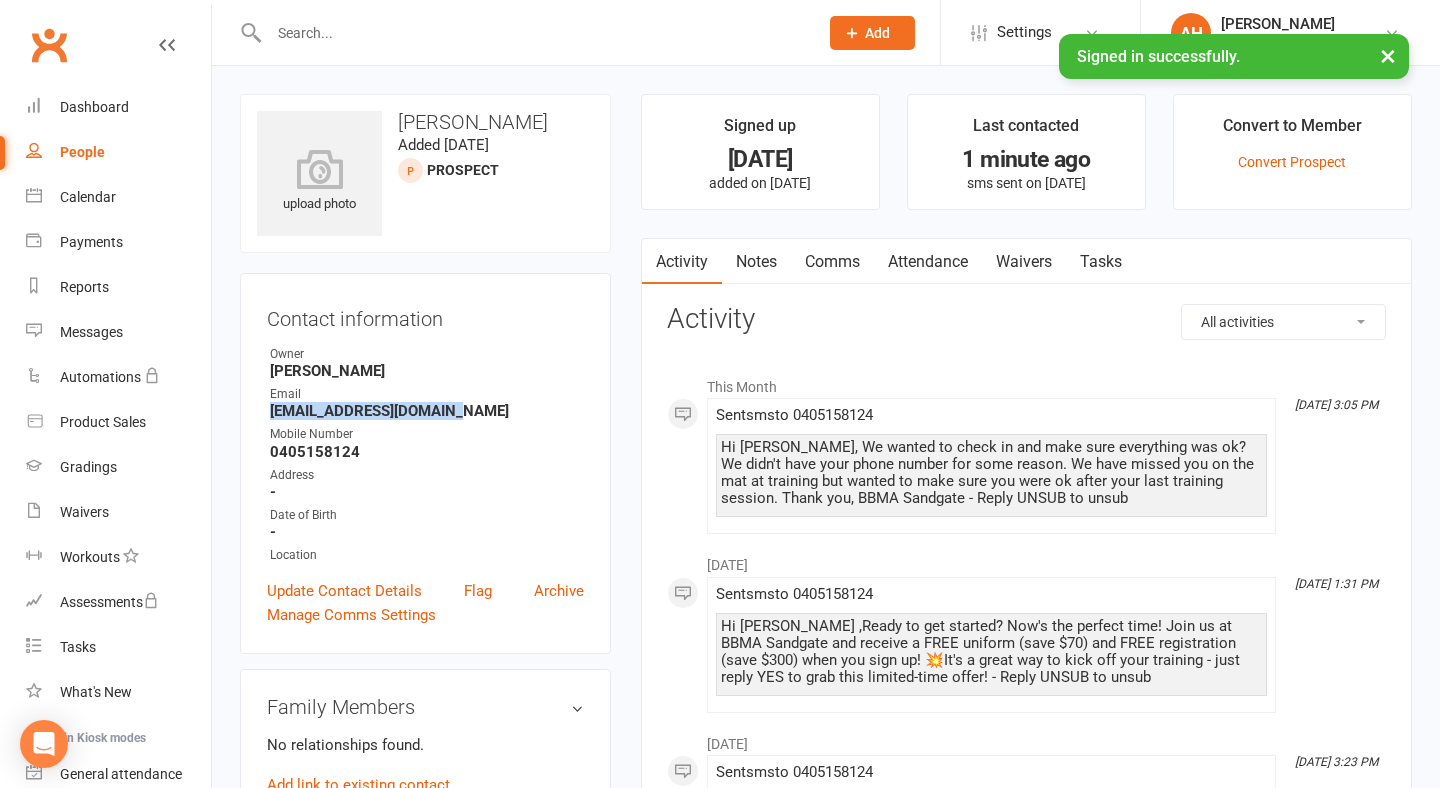 drag, startPoint x: 470, startPoint y: 420, endPoint x: 271, endPoint y: 417, distance: 199.02261 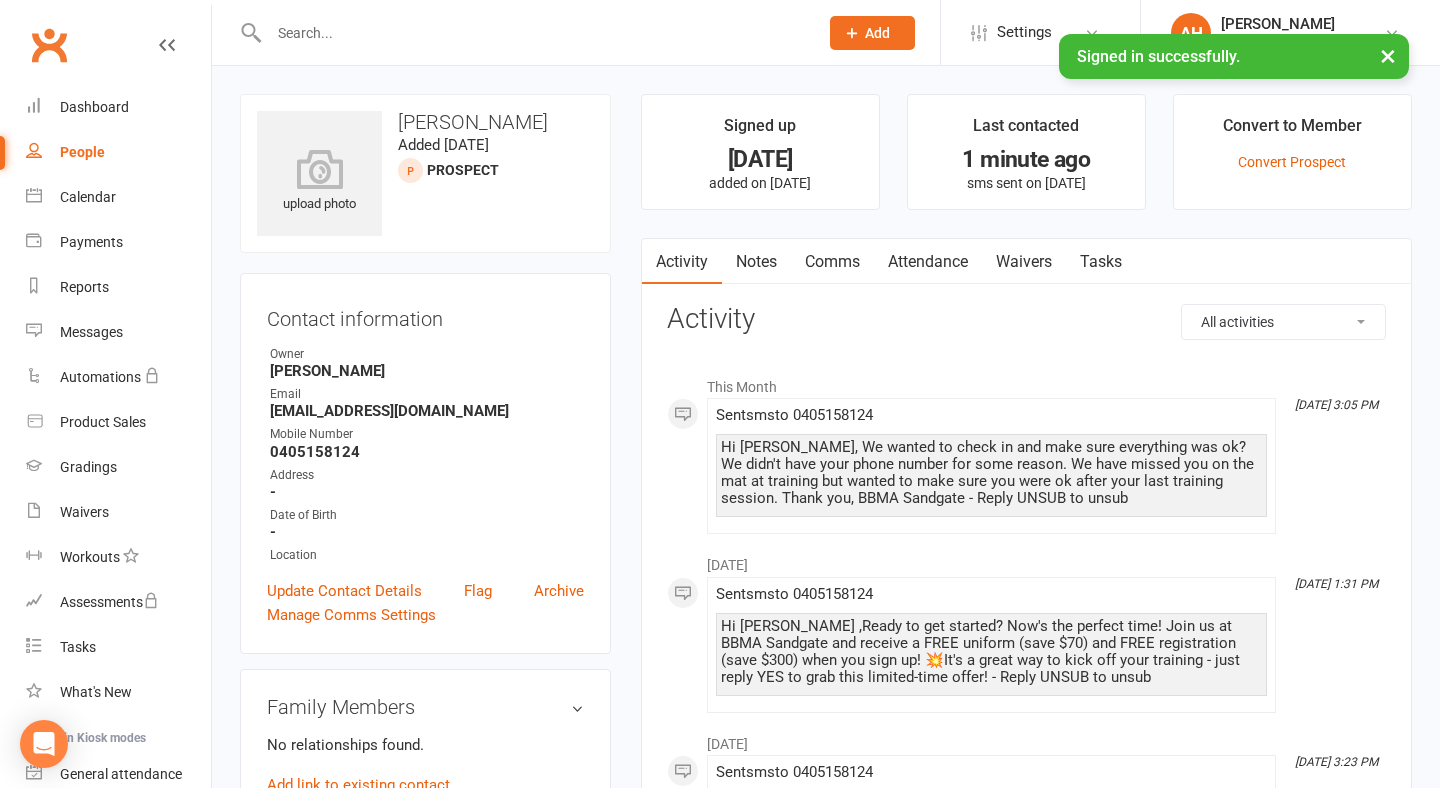 click on "Prospect
Member
Non-attending contact
Class / event
Appointment
Grading event
Task
Membership plan
Bulk message
Add
Settings Membership Plans Event Templates Appointment Types Website Customize Contacts Bulk Imports Users Account Profile Clubworx API AH [PERSON_NAME] BBMA Sandgate My profile Help Terms & conditions  Privacy policy  Sign out Clubworx Dashboard People Calendar Payments Reports Messages   Automations   Product Sales Gradings   Waivers   Workouts   Assessments  Tasks   What's New Check-in Kiosk modes General attendance Roll call Class check-in Signed in successfully. × × Contact Information saved × × upload photo [PERSON_NAME] Added [DATE]   prospect Contact information Owner   [PERSON_NAME] Email
Mobile Number" at bounding box center (720, 910) 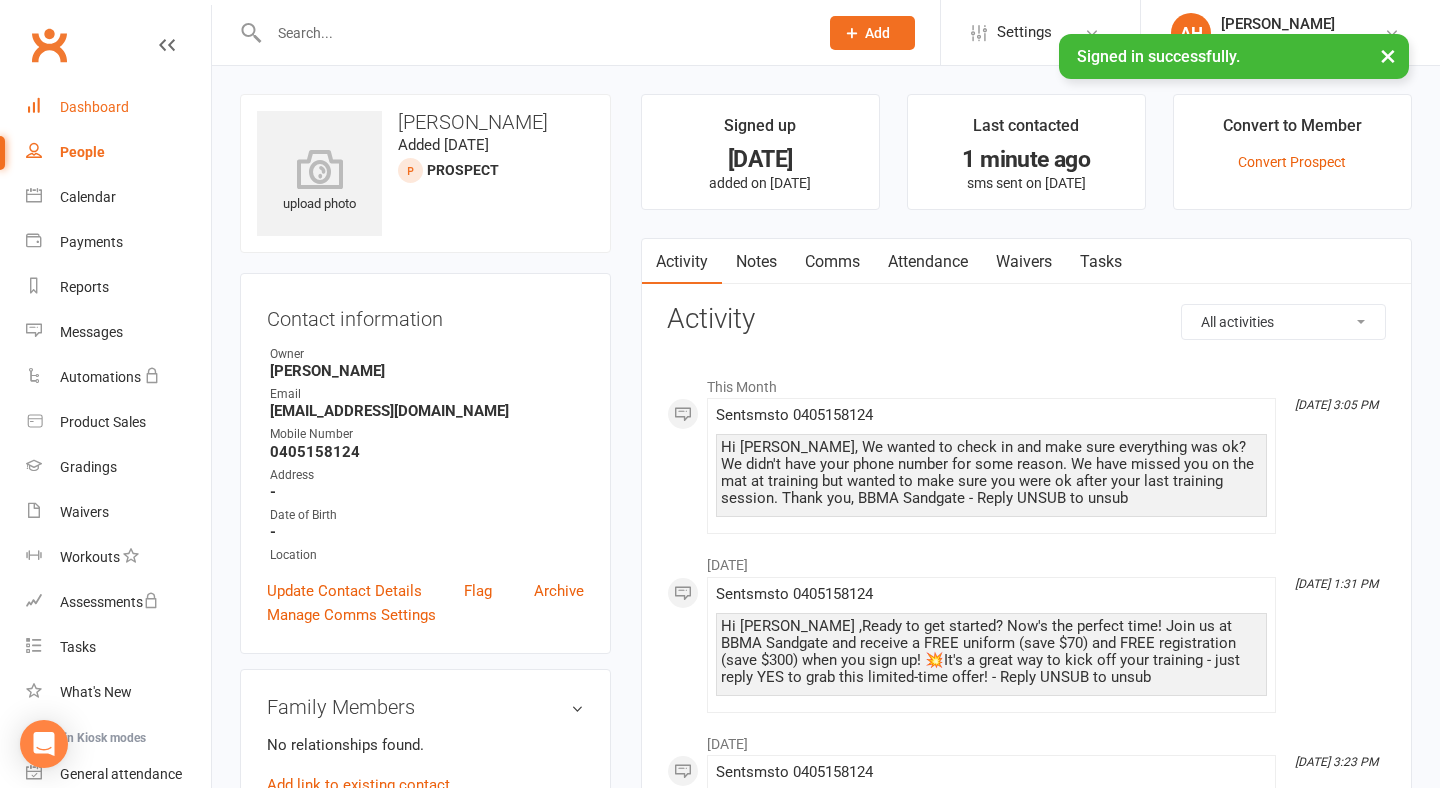 click on "Dashboard" at bounding box center (118, 107) 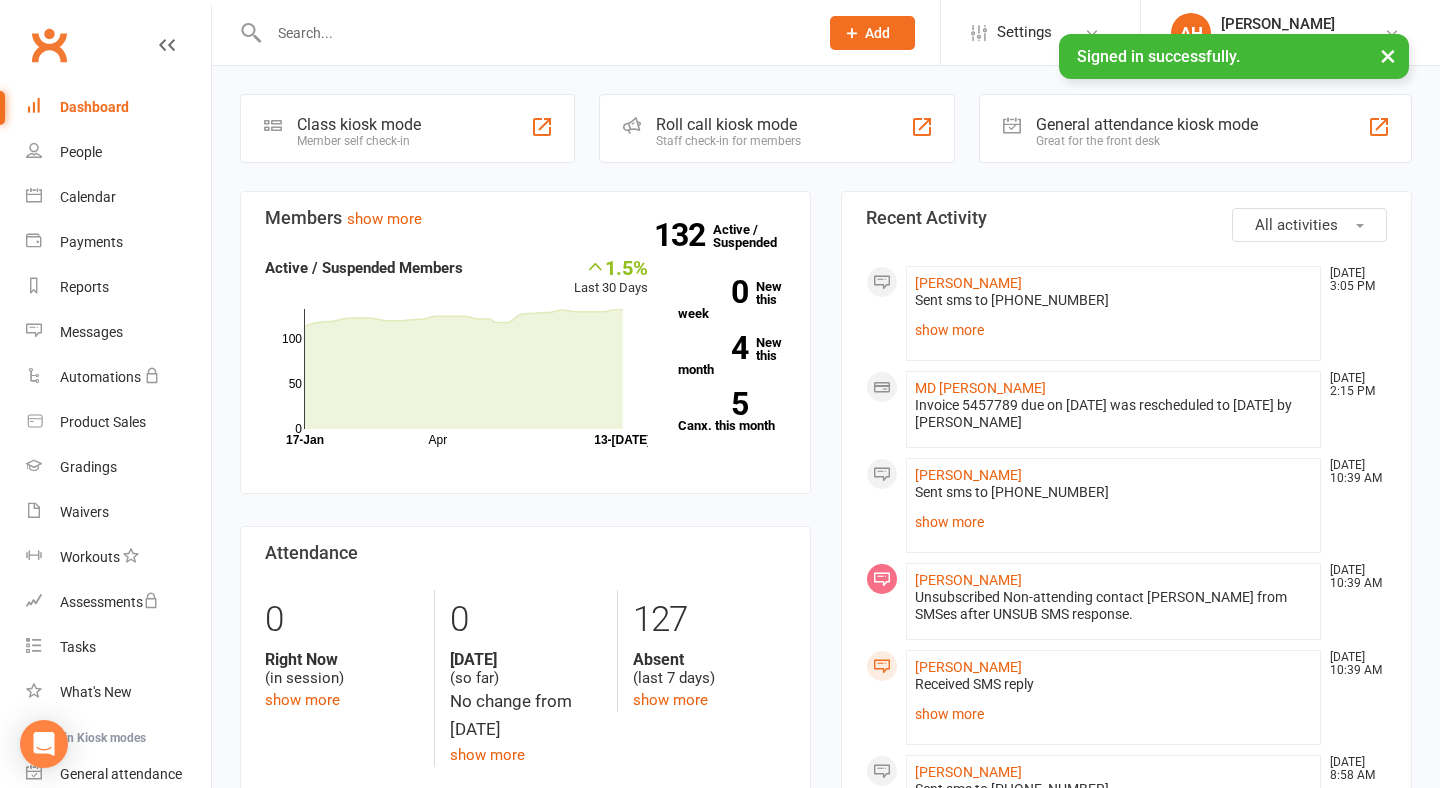 scroll, scrollTop: 0, scrollLeft: 0, axis: both 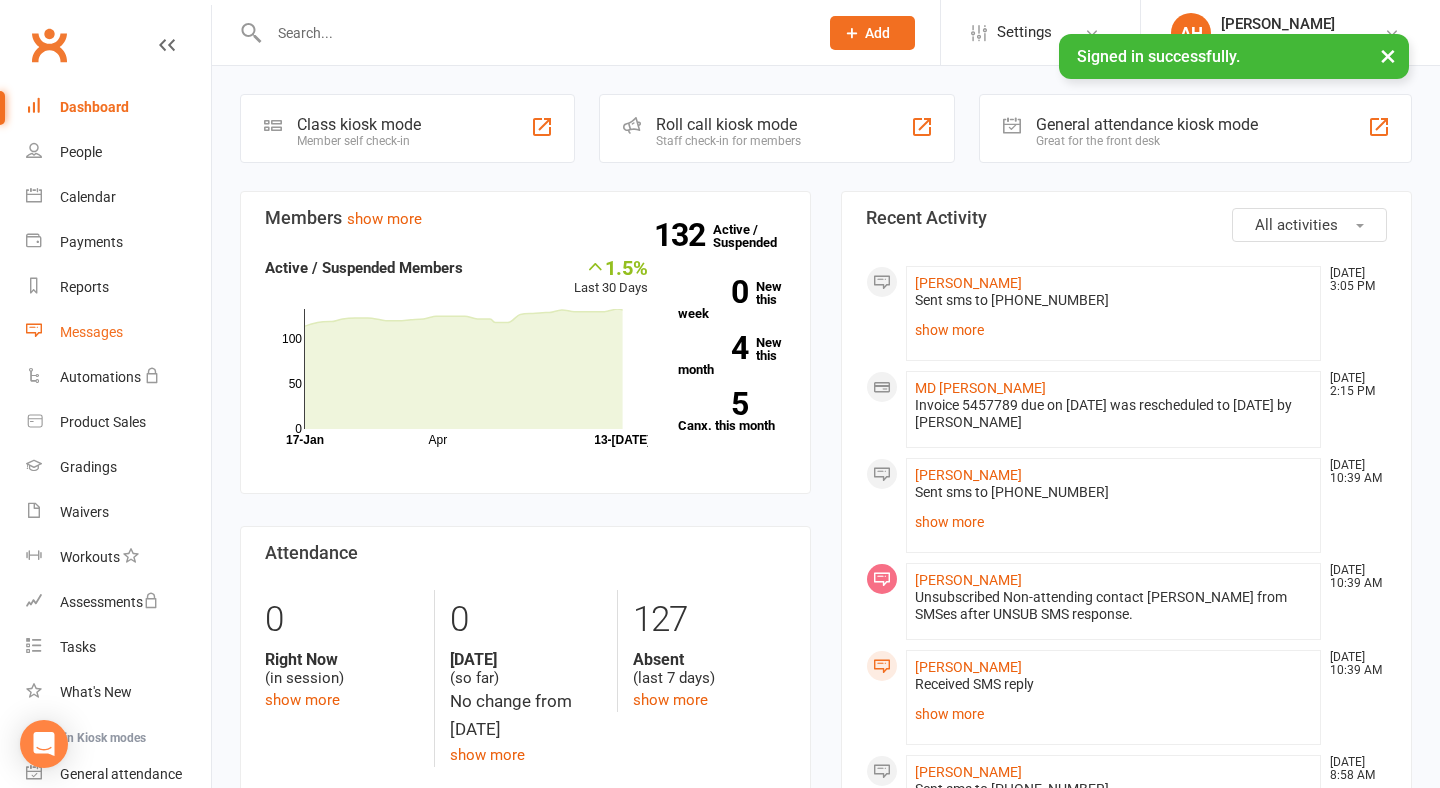 click on "Messages" at bounding box center (91, 332) 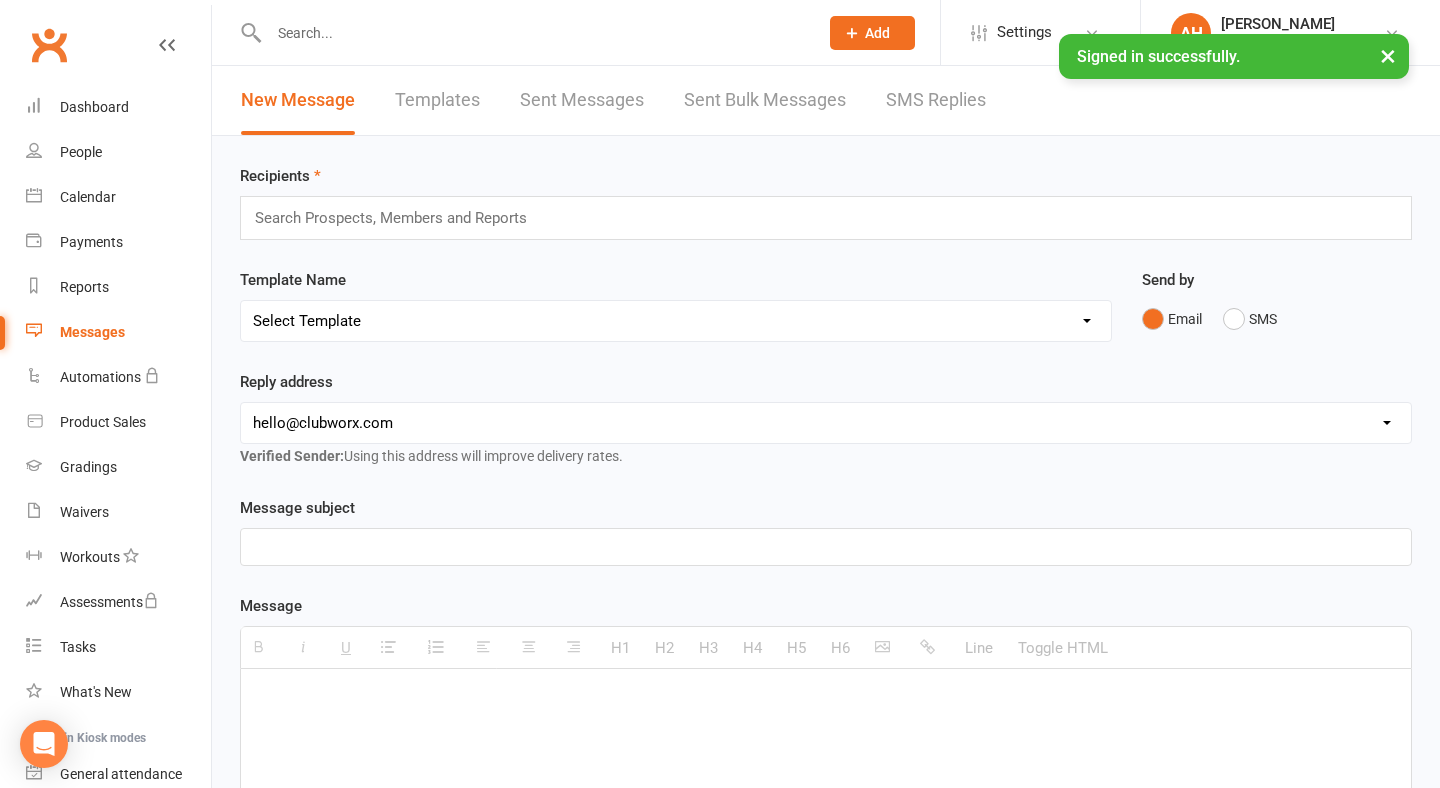 click on "SMS Replies" at bounding box center (936, 100) 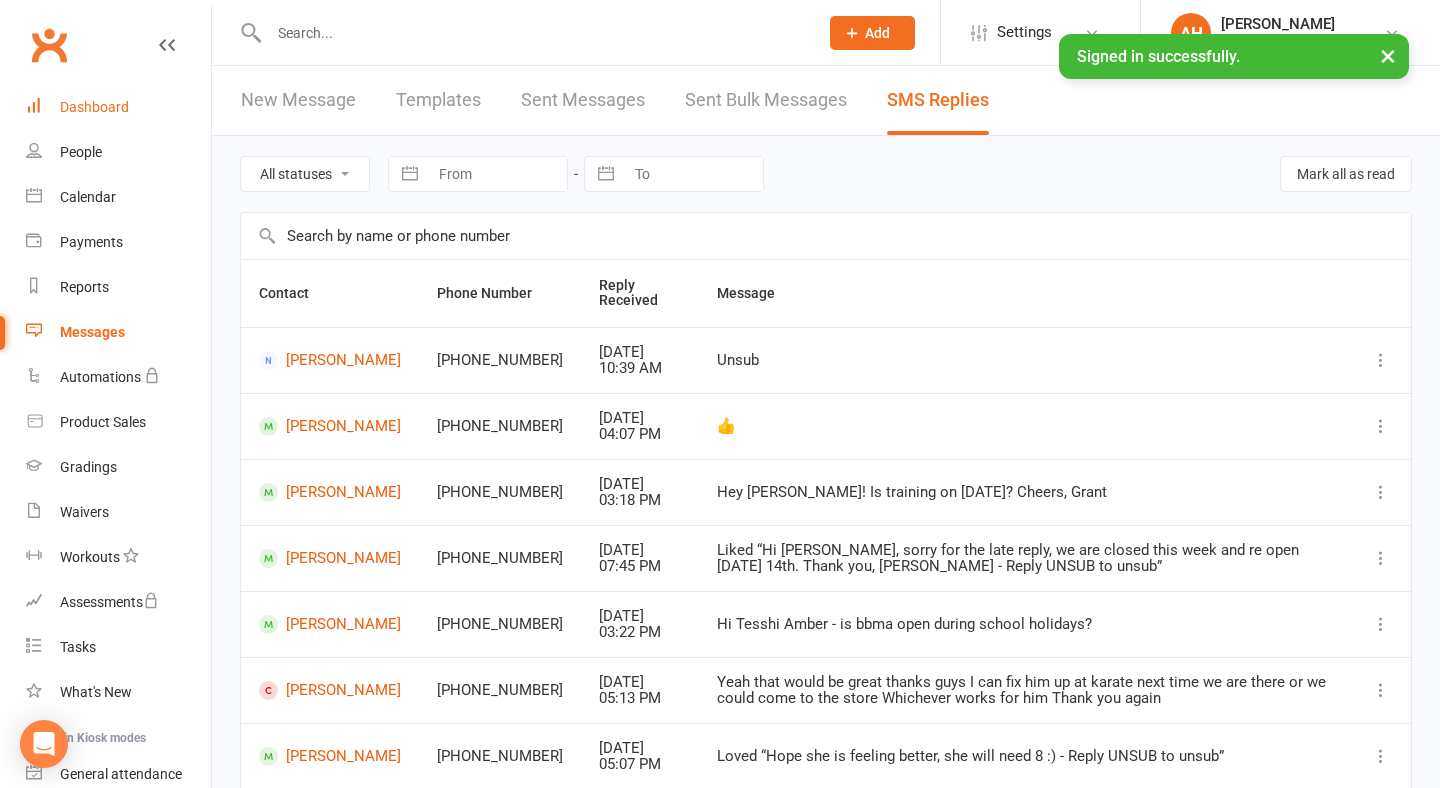 click on "Dashboard" at bounding box center [118, 107] 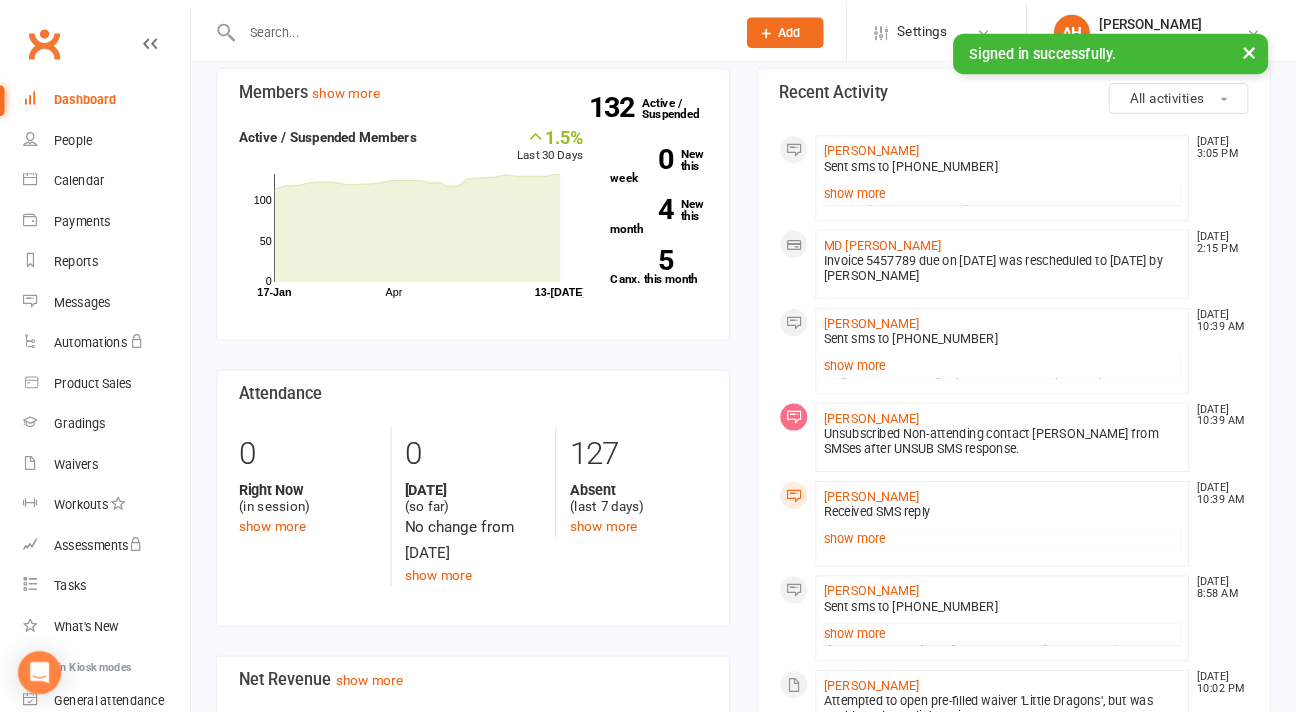 scroll, scrollTop: 119, scrollLeft: 0, axis: vertical 